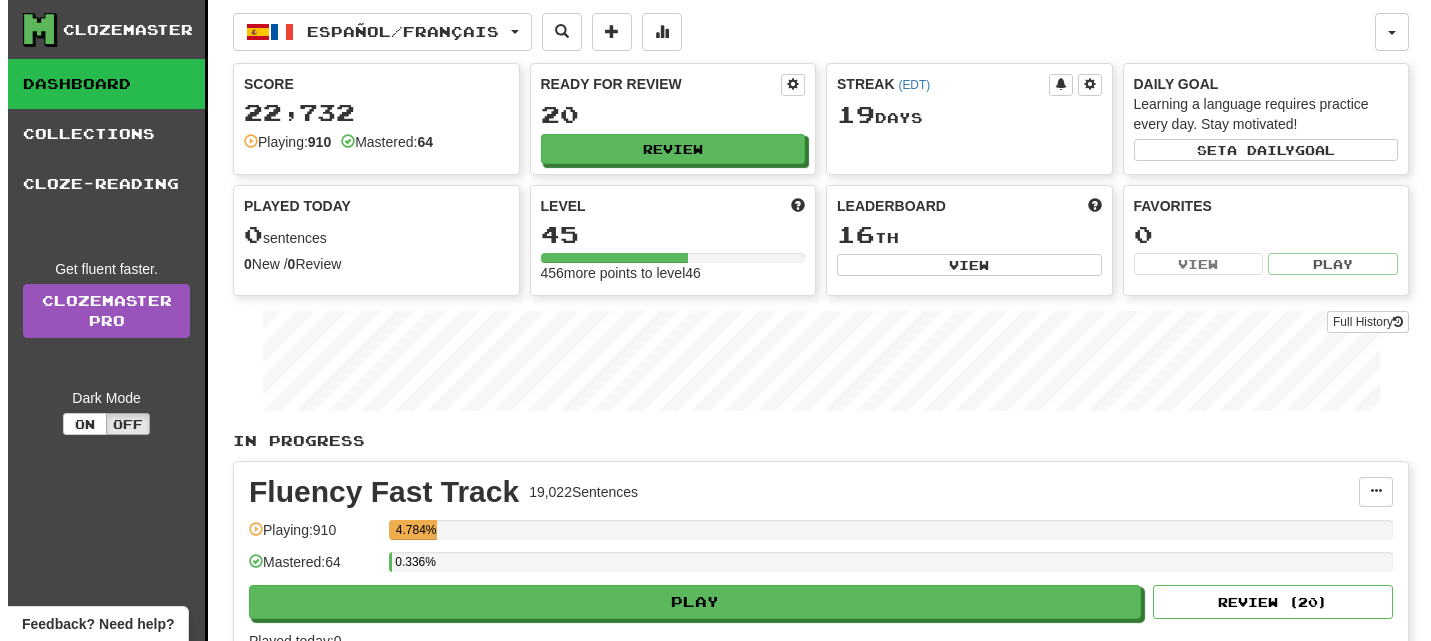 scroll, scrollTop: 369, scrollLeft: 0, axis: vertical 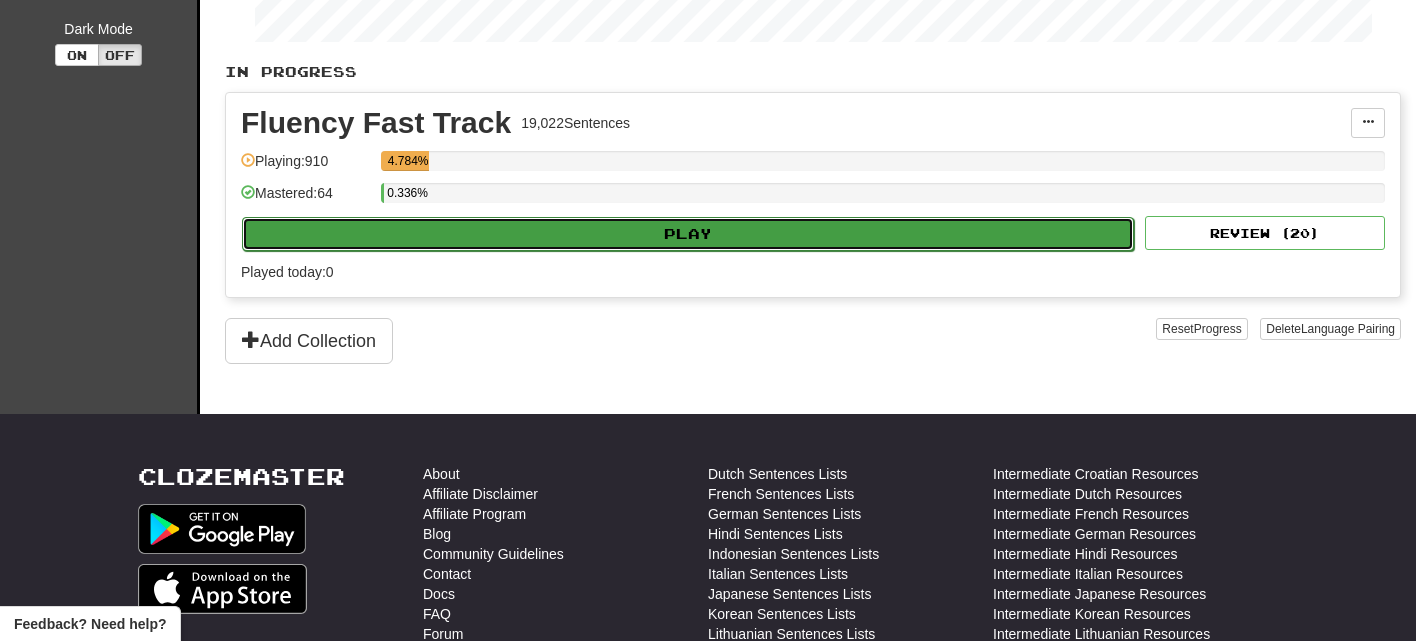 click on "Play" at bounding box center [688, 234] 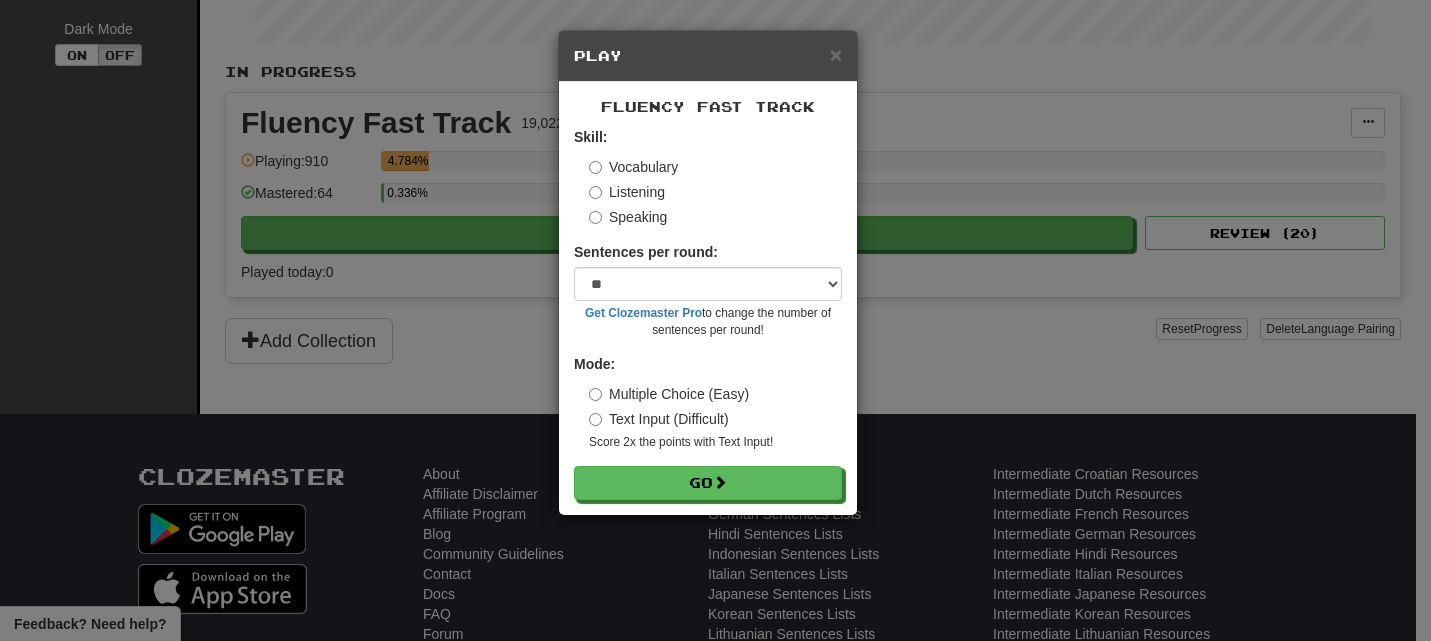 click on "Skill: Vocabulary Listening Speaking Sentences per round: * ** ** ** ** ** *** ******** Get Clozemaster Pro  to change the number of sentences per round! Mode: Multiple Choice (Easy) Text Input (Difficult) Score 2x the points with Text Input ! Go" at bounding box center [708, 313] 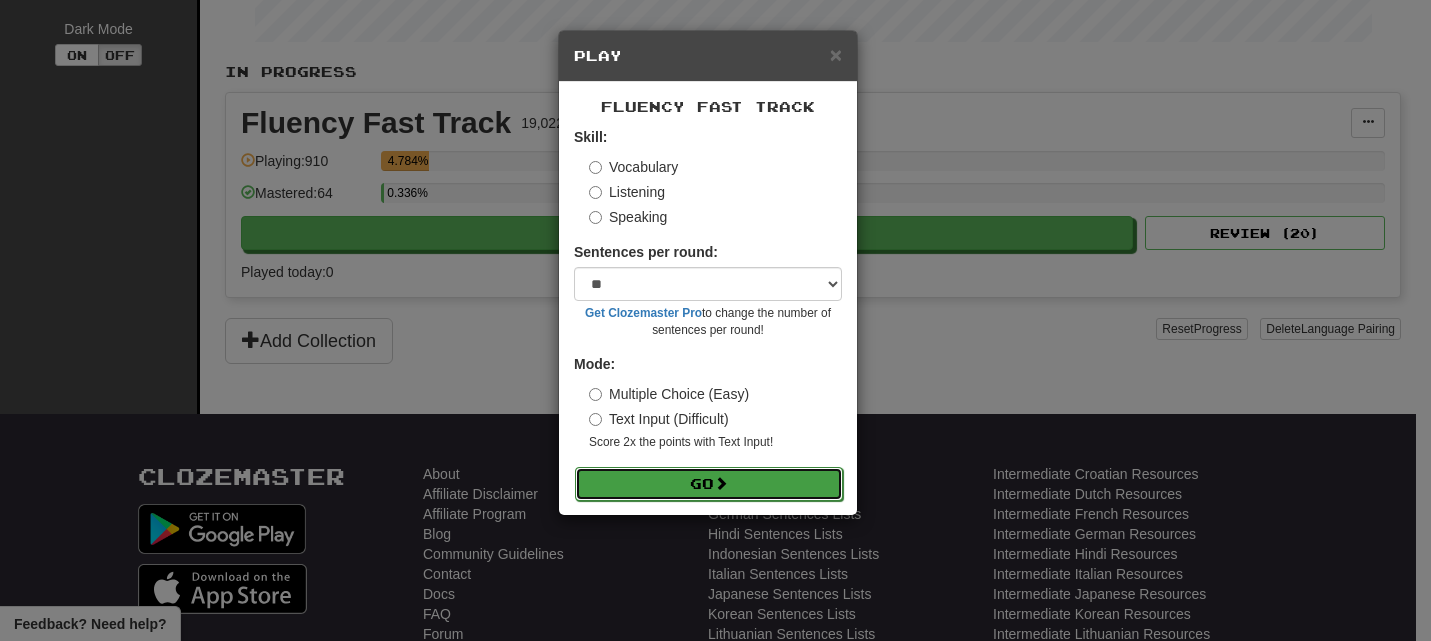 click at bounding box center [721, 483] 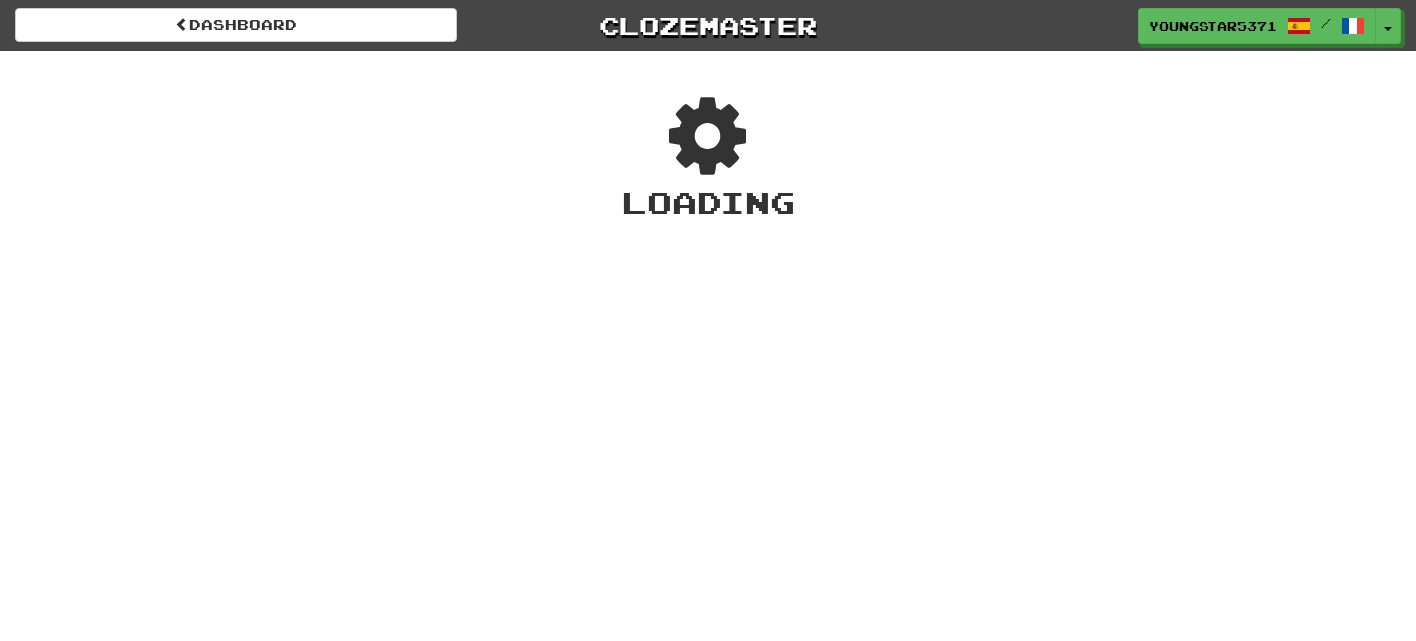 scroll, scrollTop: 0, scrollLeft: 0, axis: both 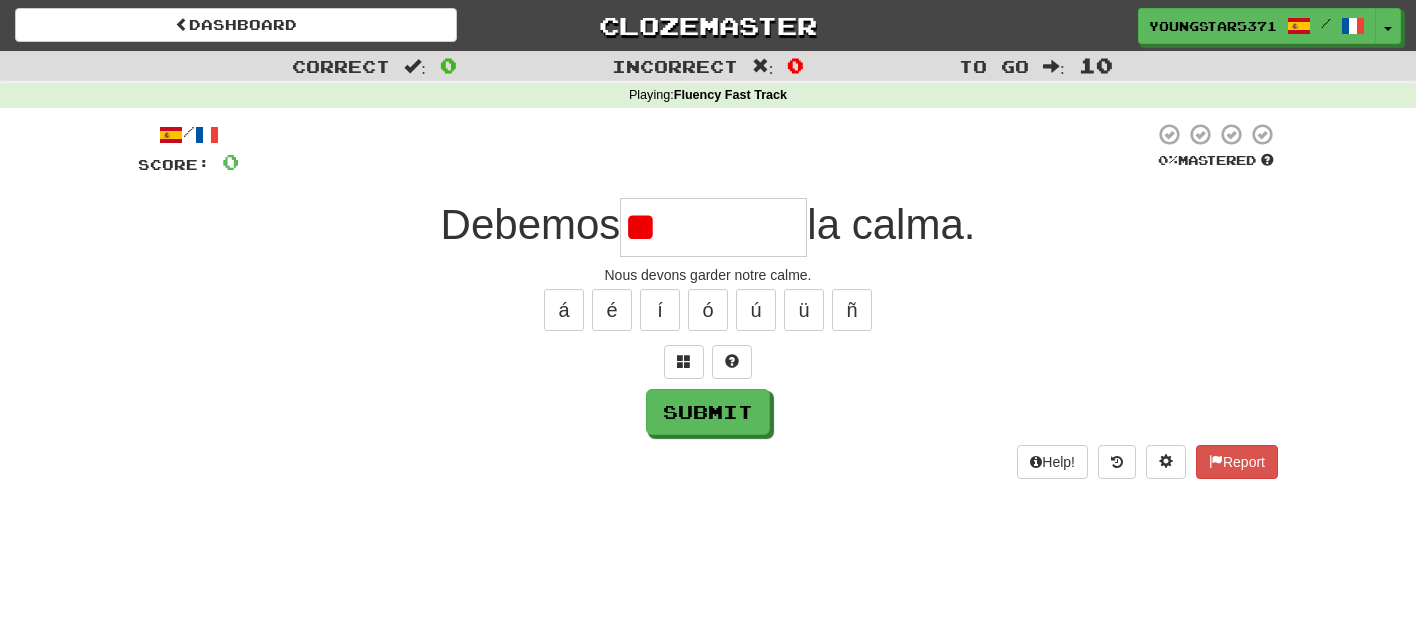 type on "*" 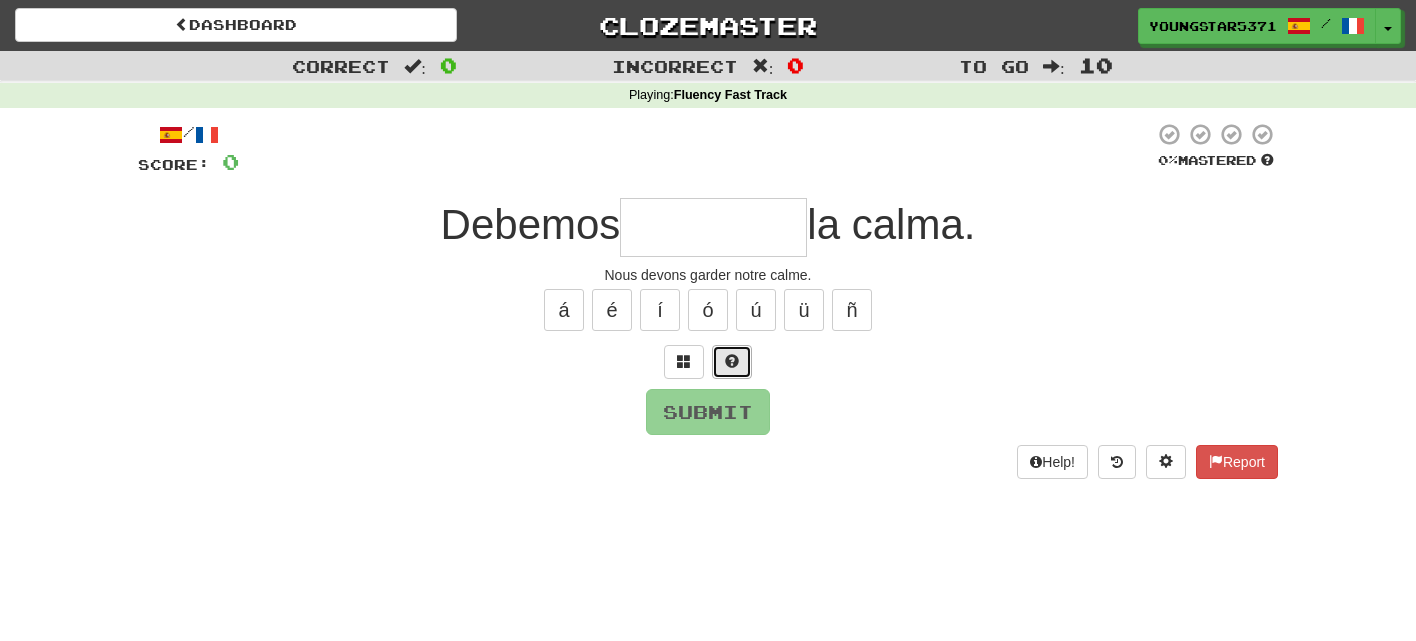 click at bounding box center [732, 362] 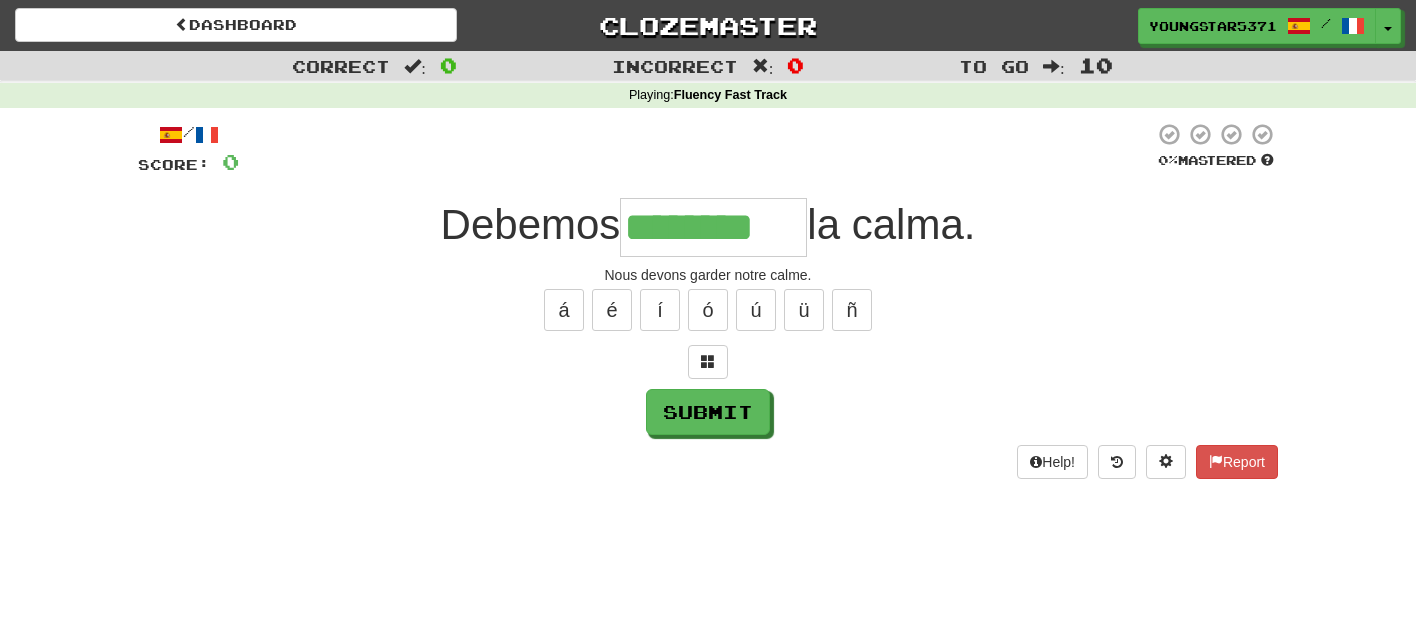 type on "********" 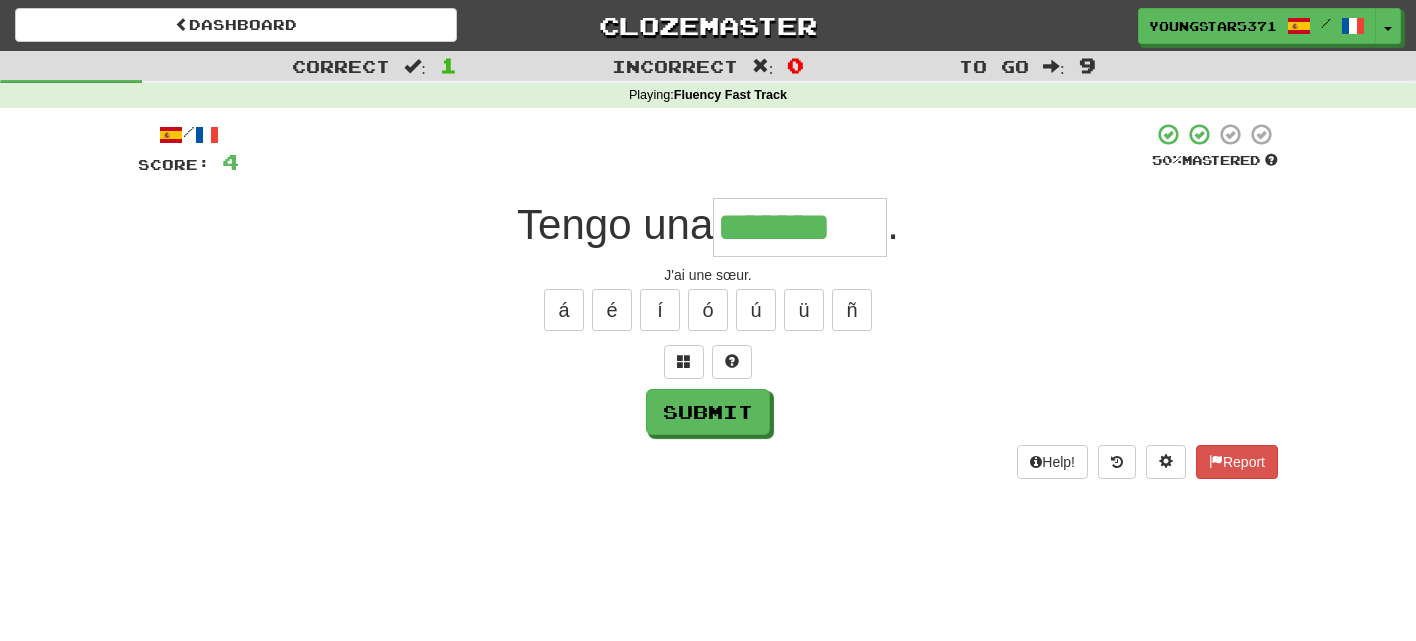 type on "*******" 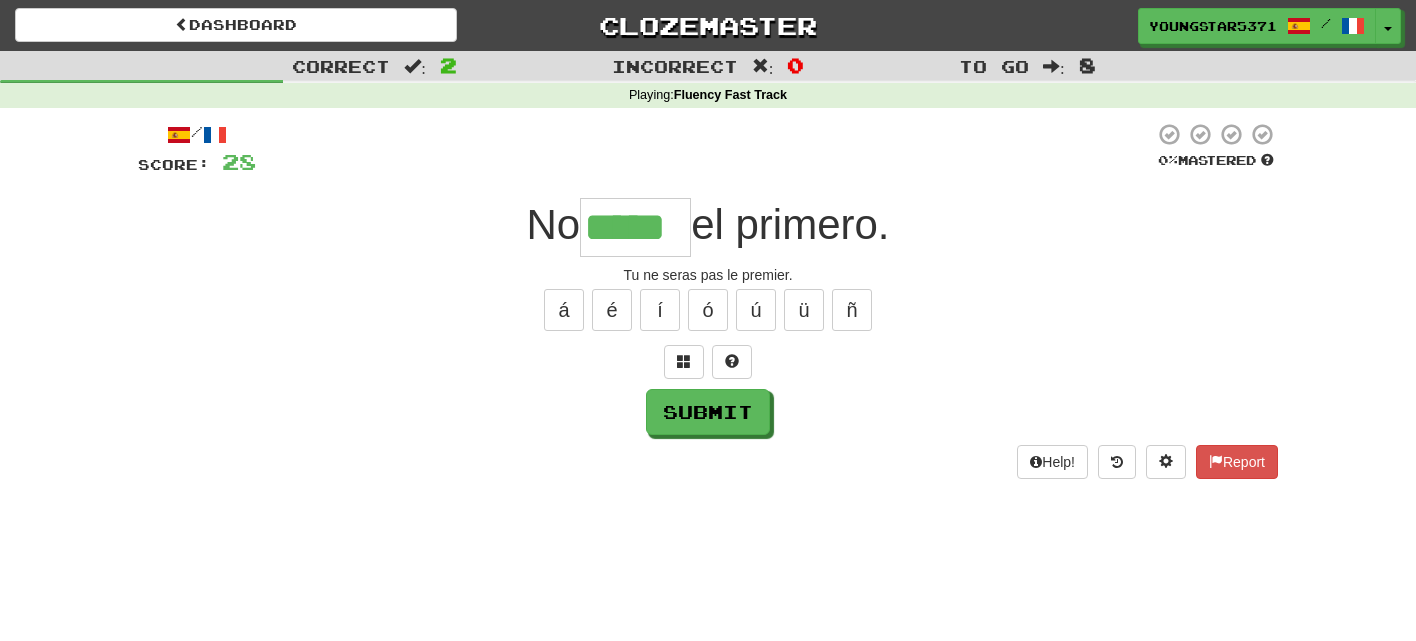 type on "*****" 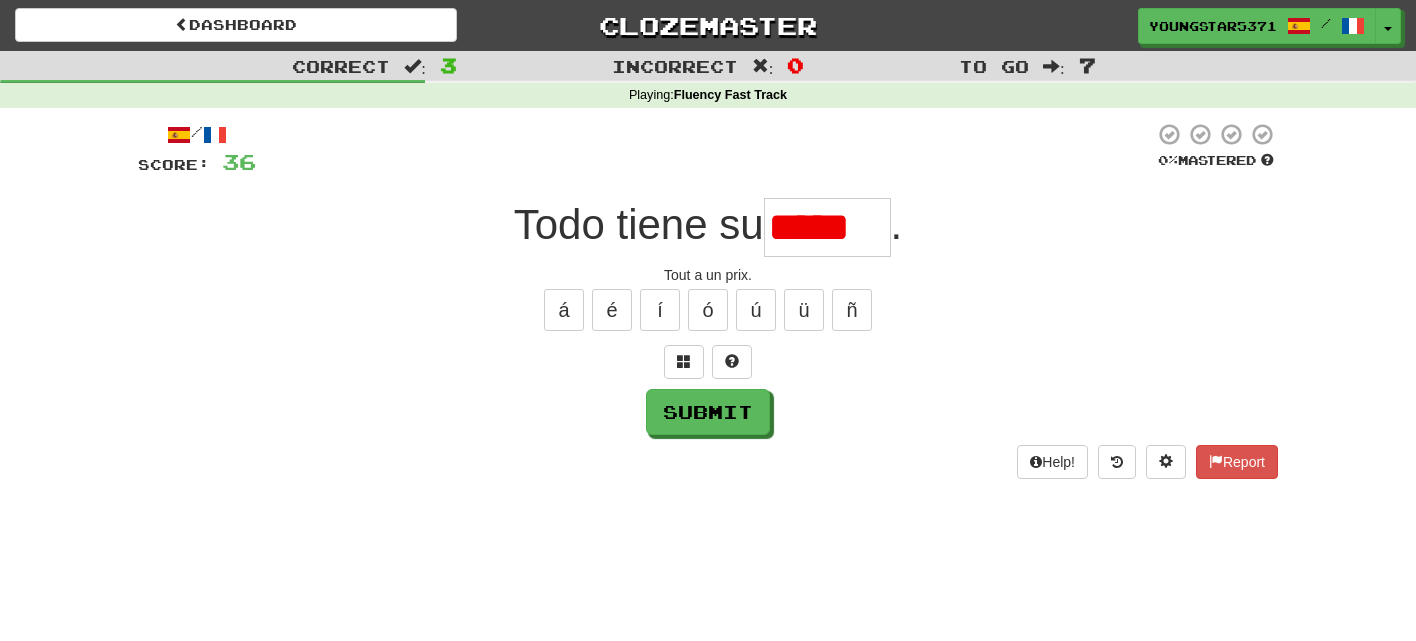 scroll, scrollTop: 0, scrollLeft: 0, axis: both 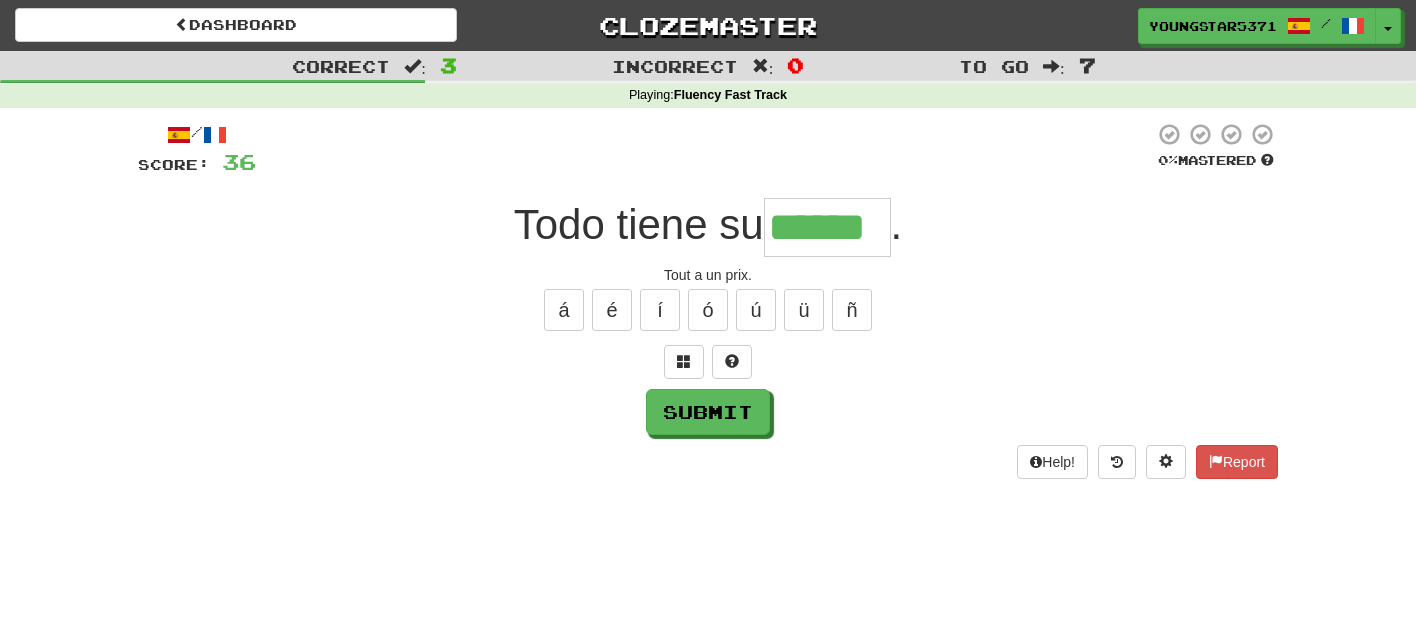 type on "******" 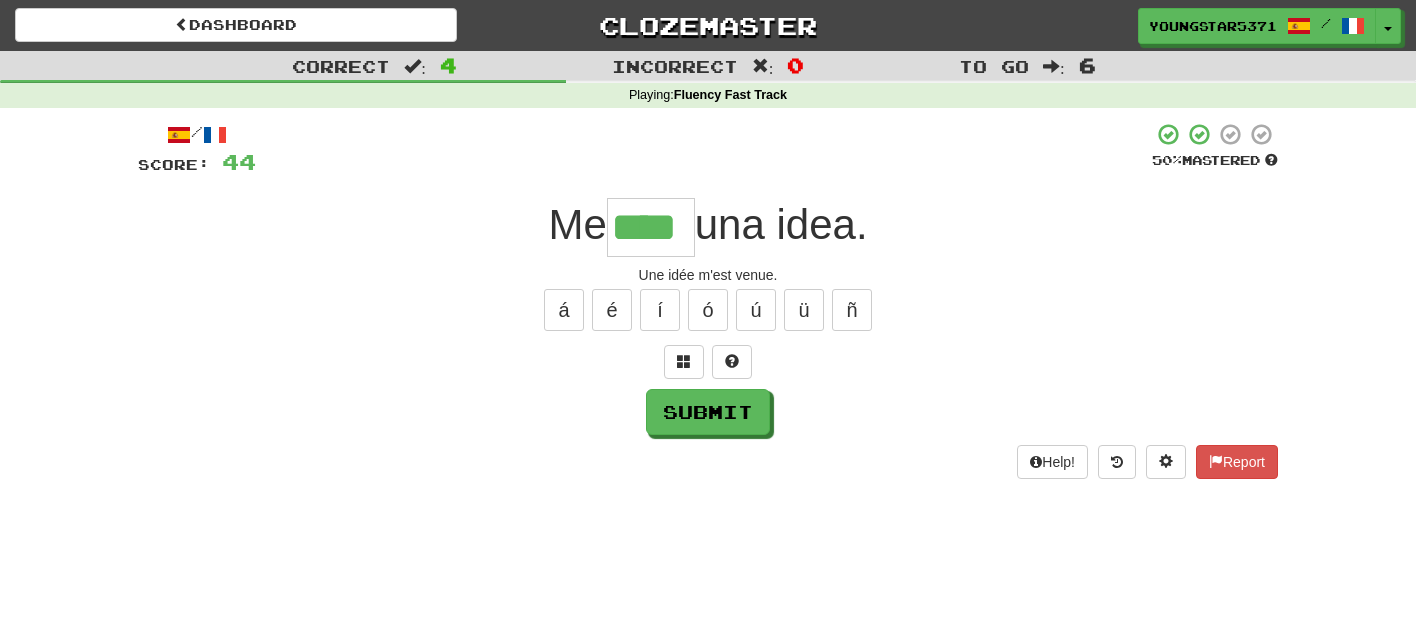 type on "****" 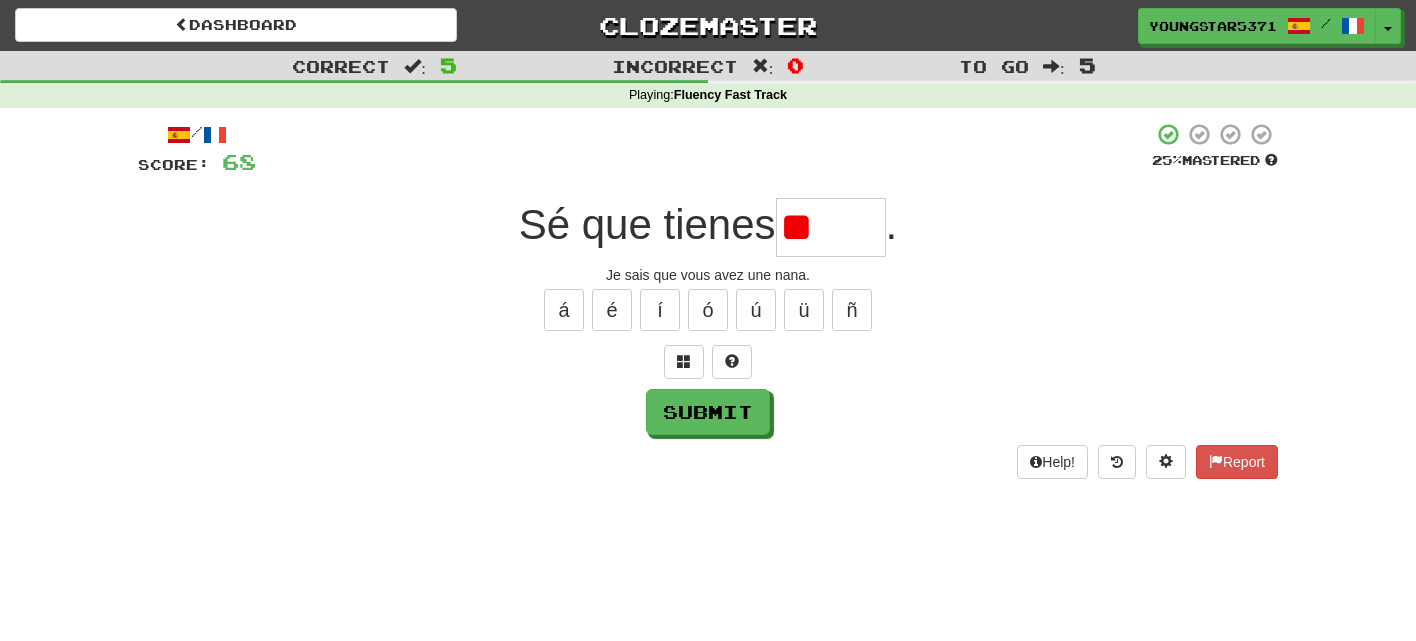 type on "*" 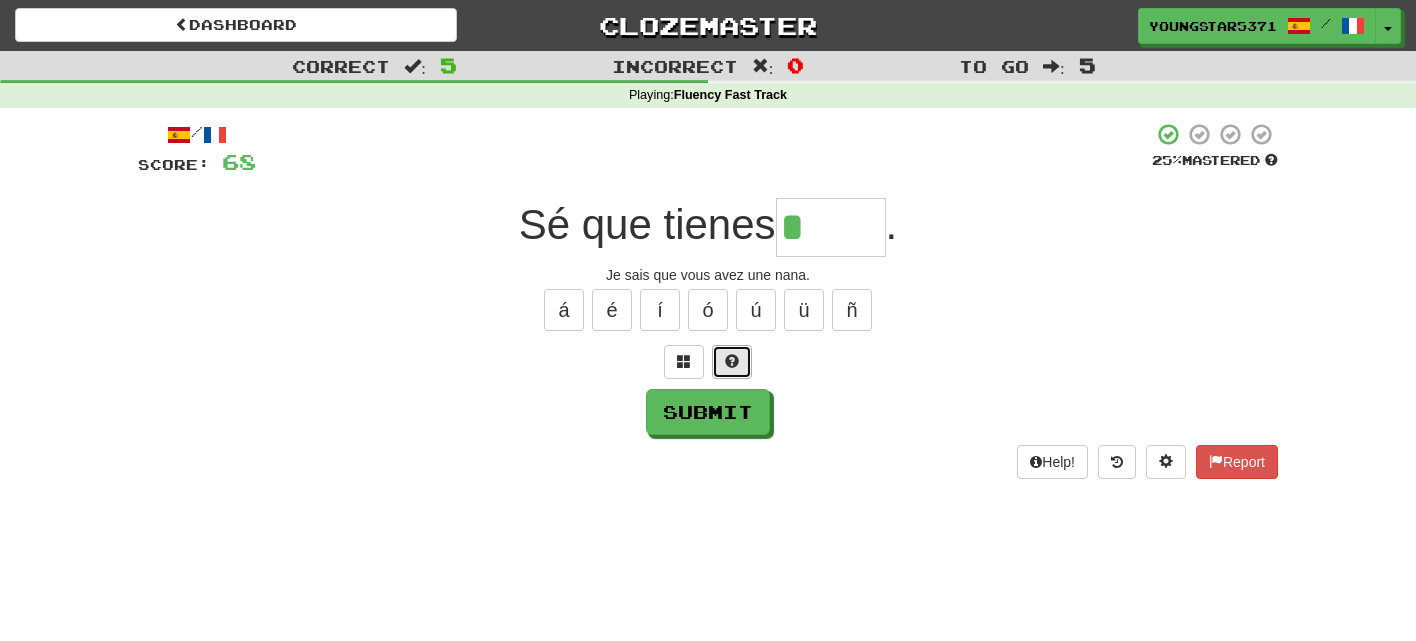 click at bounding box center (732, 361) 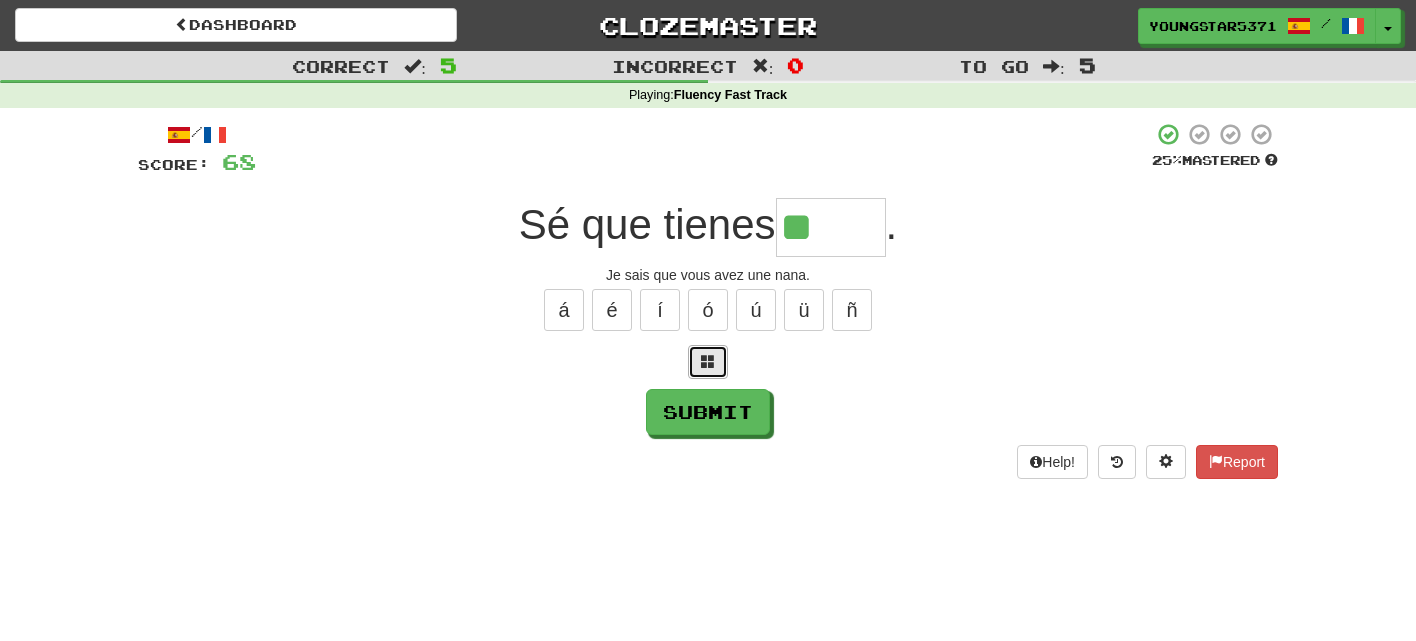 click at bounding box center (708, 362) 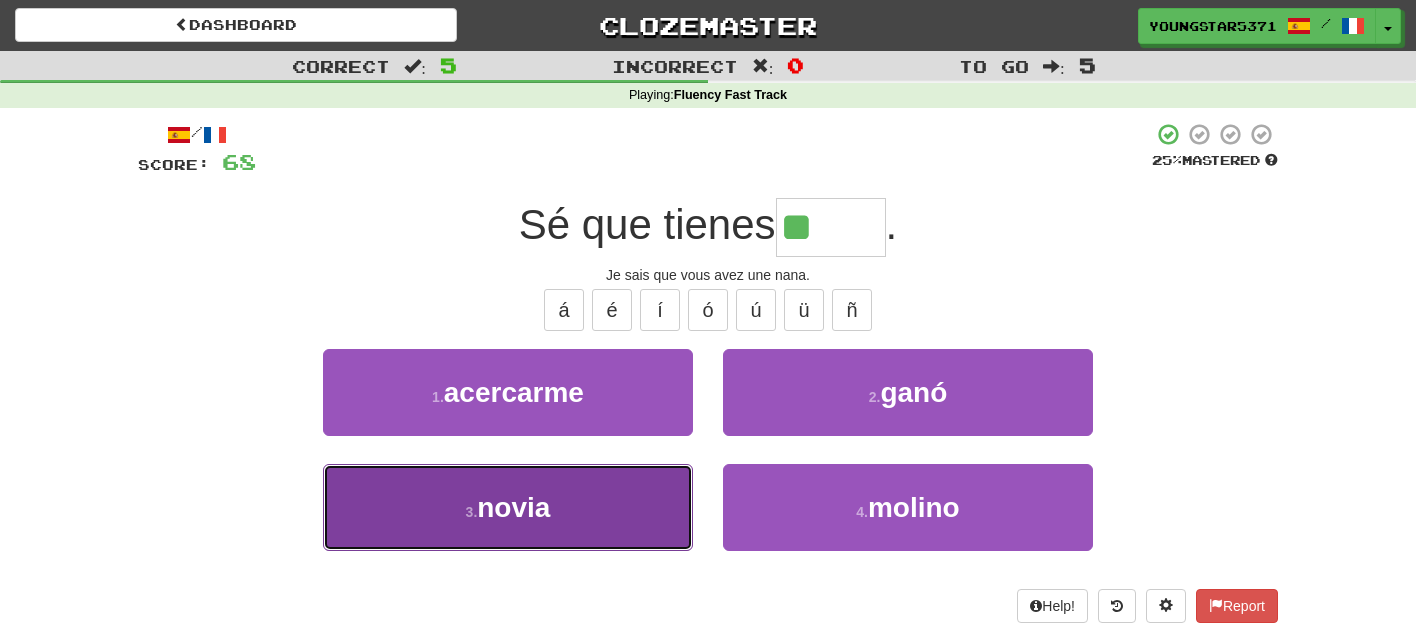 click on "3 .  novia" at bounding box center [508, 507] 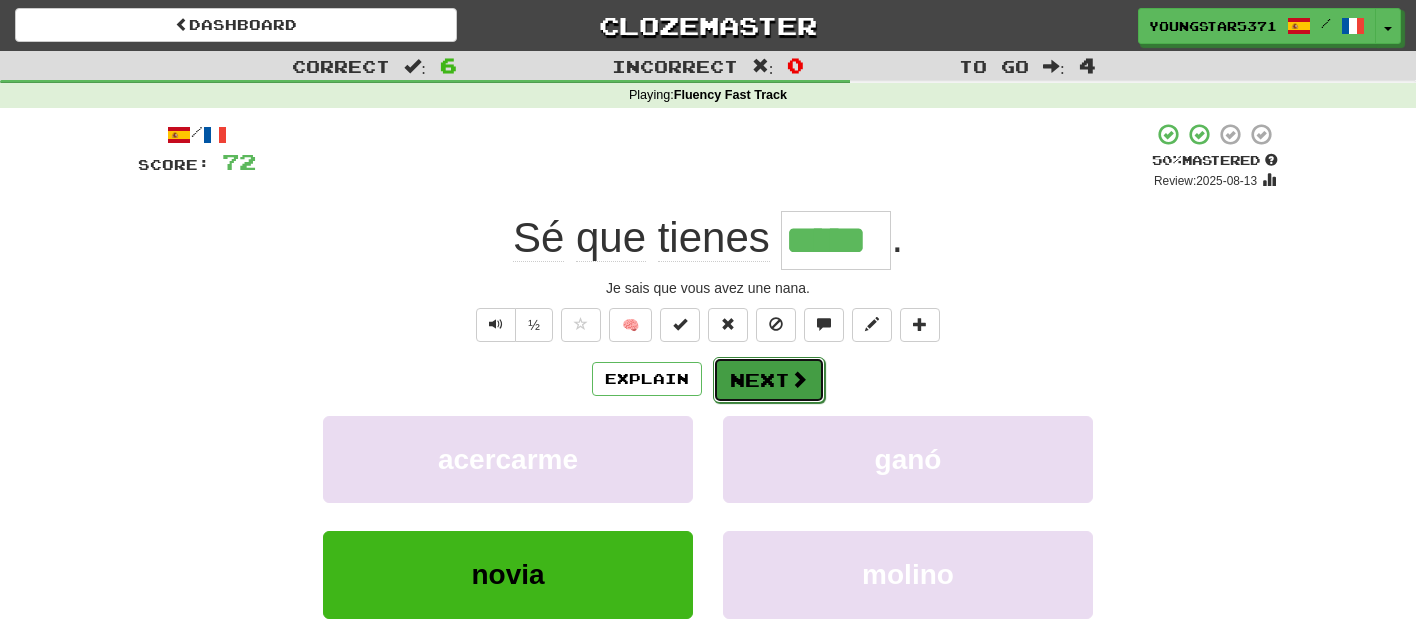 click on "Next" at bounding box center [769, 380] 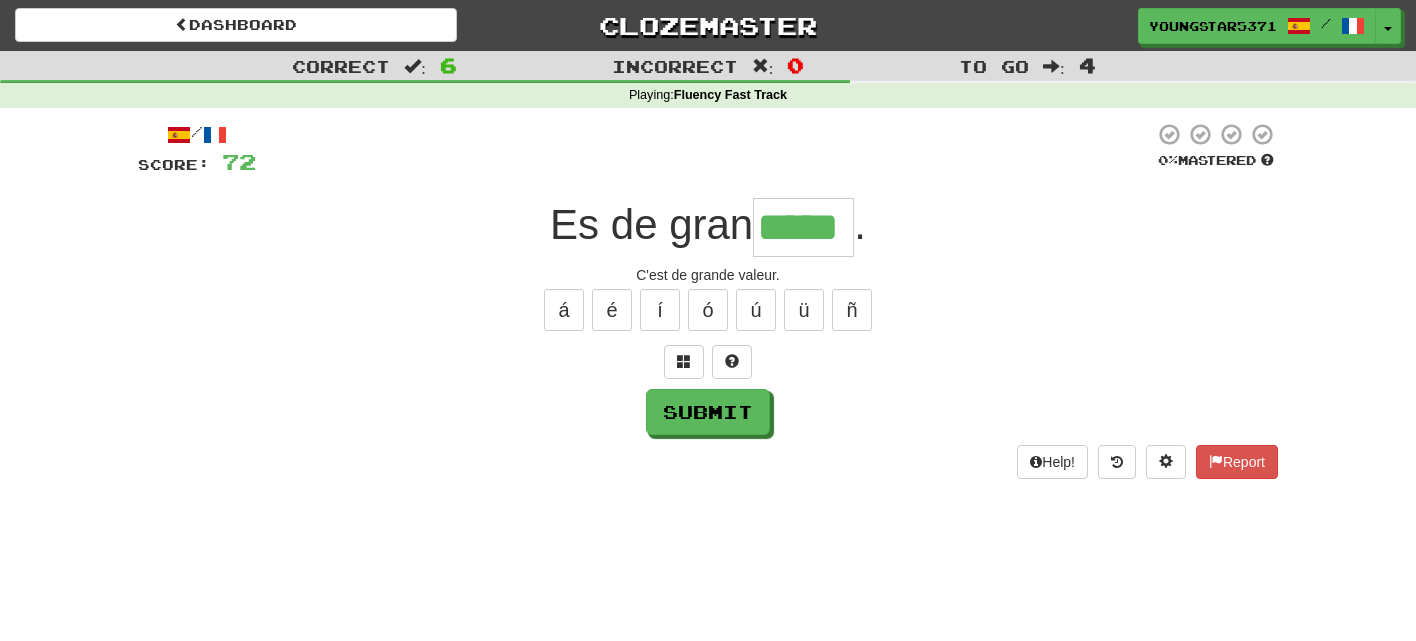 type on "*****" 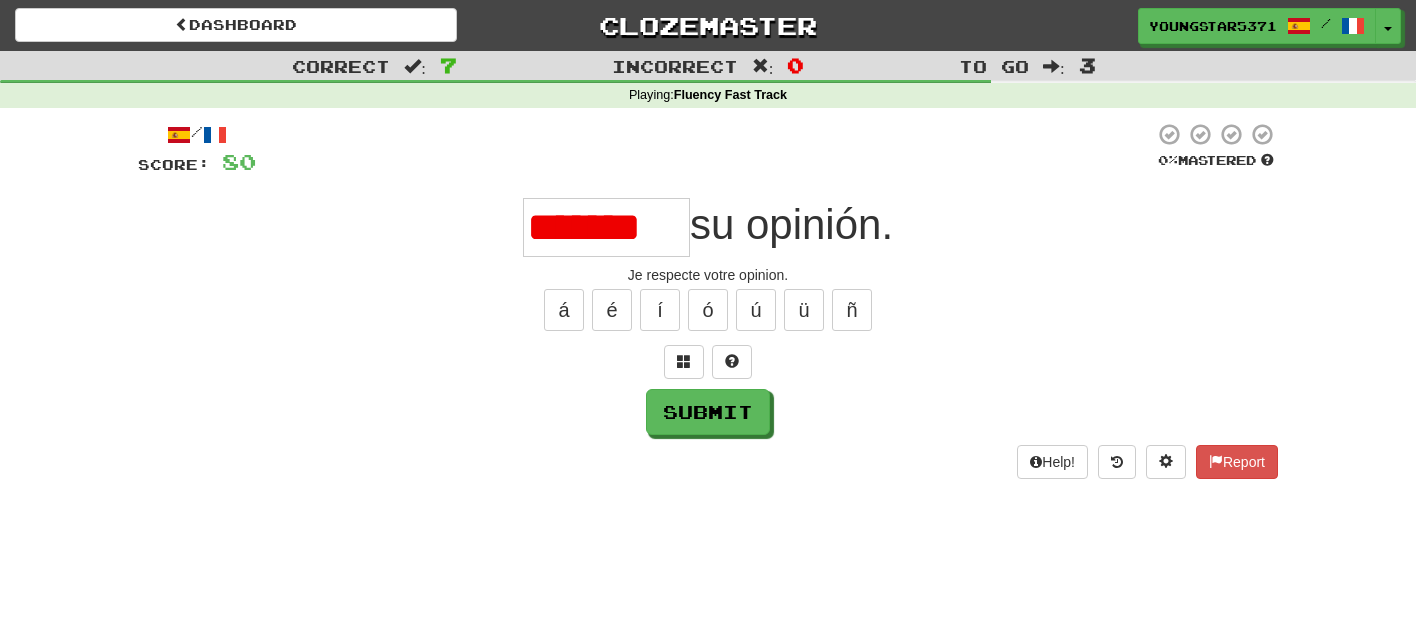 scroll, scrollTop: 0, scrollLeft: 0, axis: both 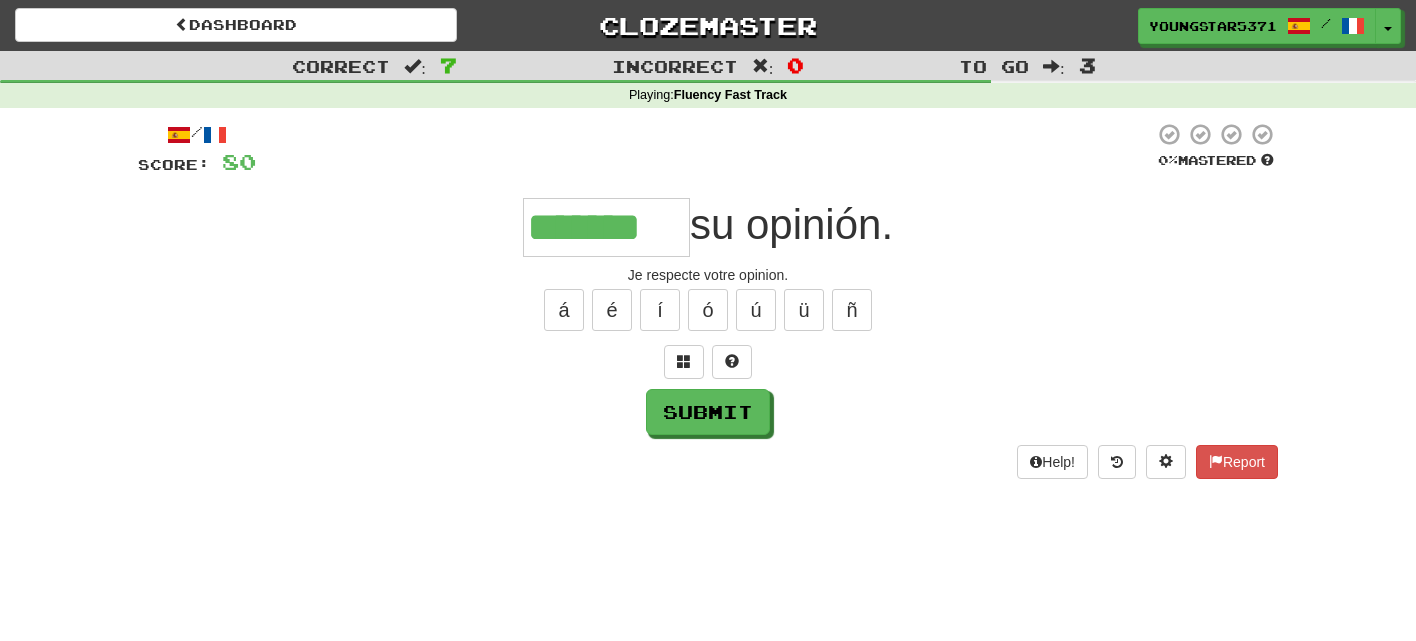 type on "*******" 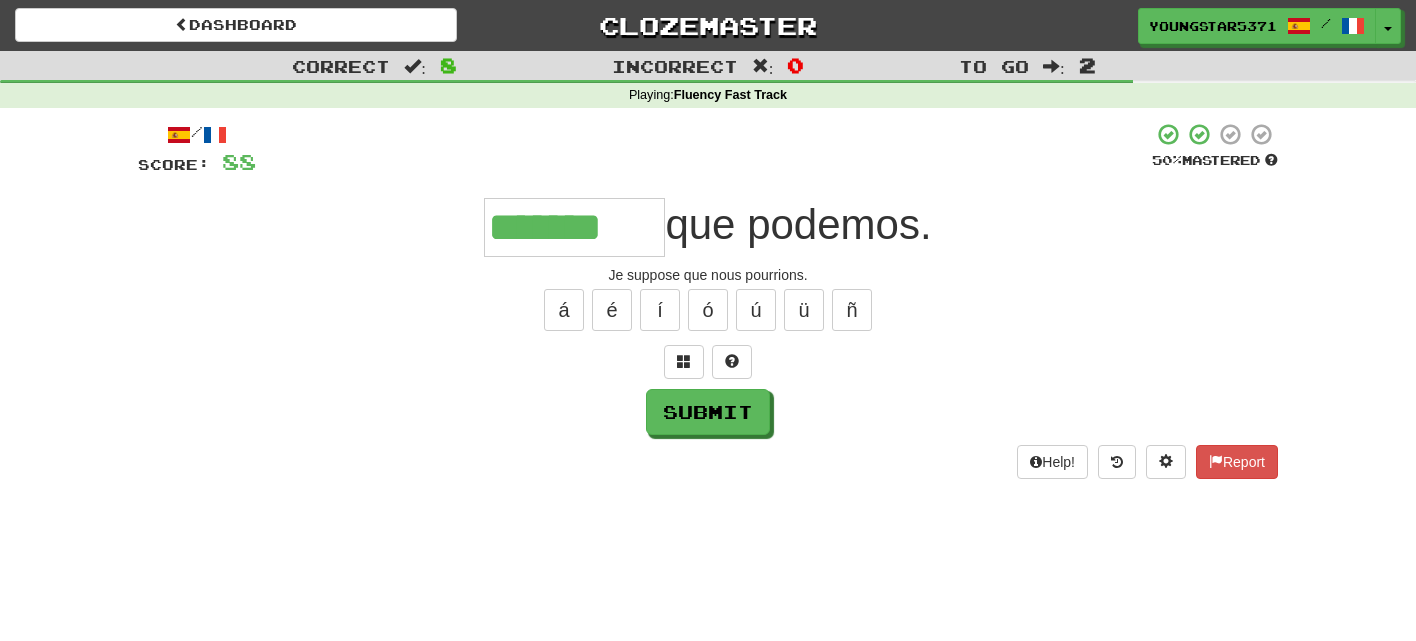 type on "*******" 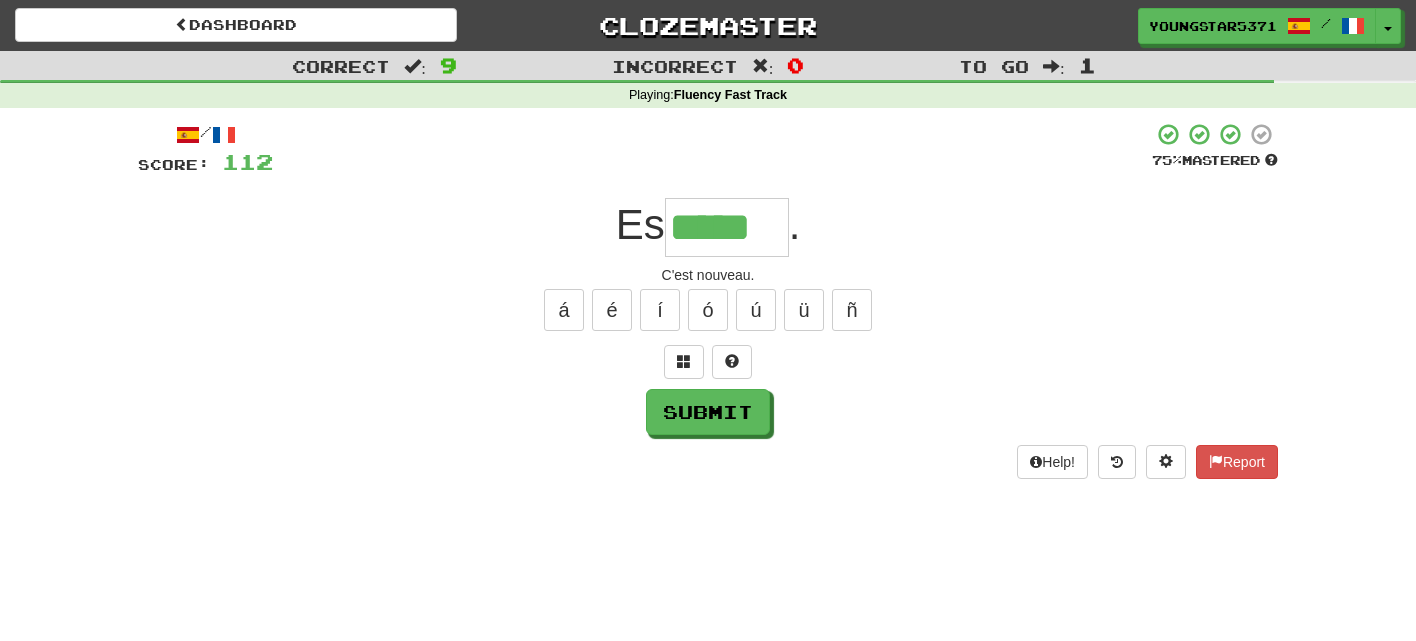 type on "*****" 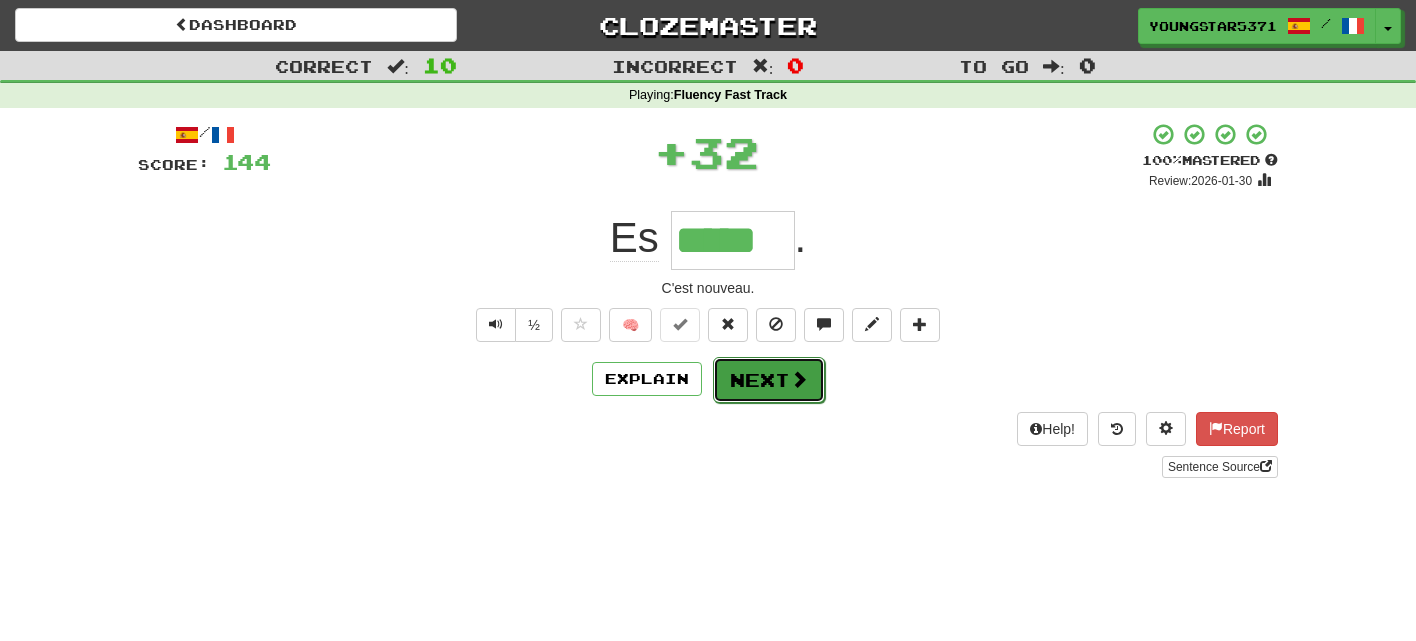 click on "Next" at bounding box center (769, 380) 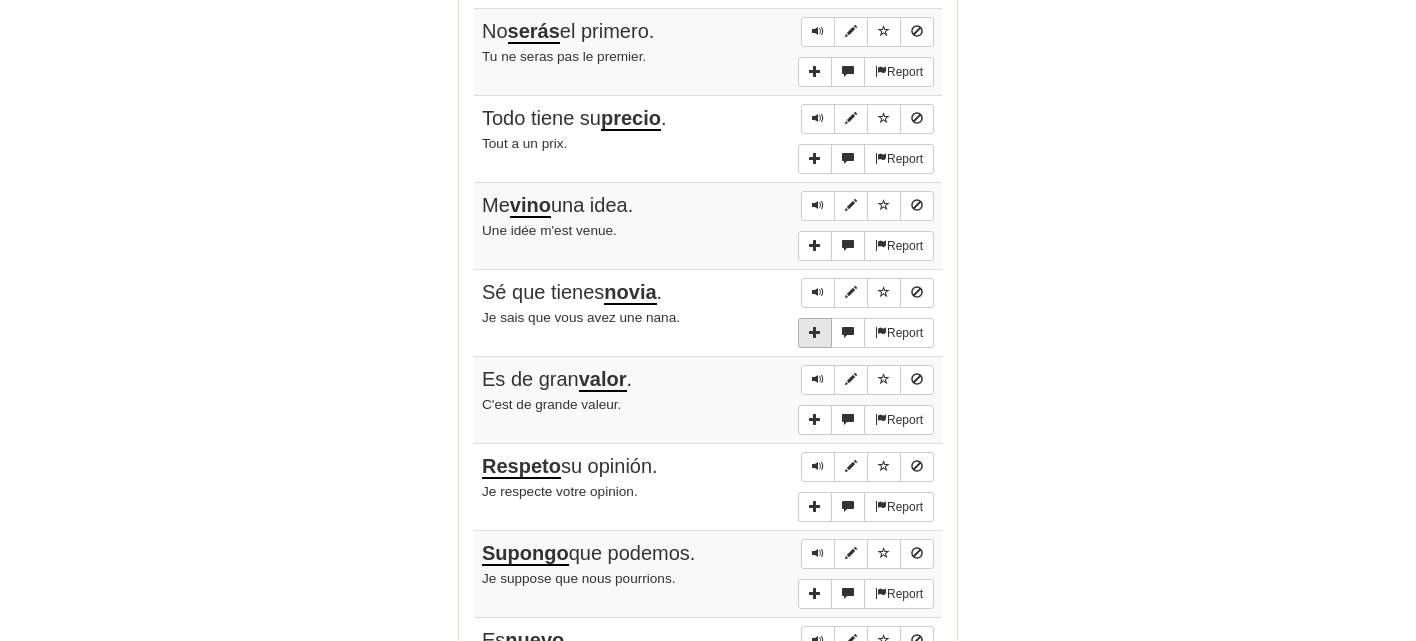scroll, scrollTop: 1367, scrollLeft: 0, axis: vertical 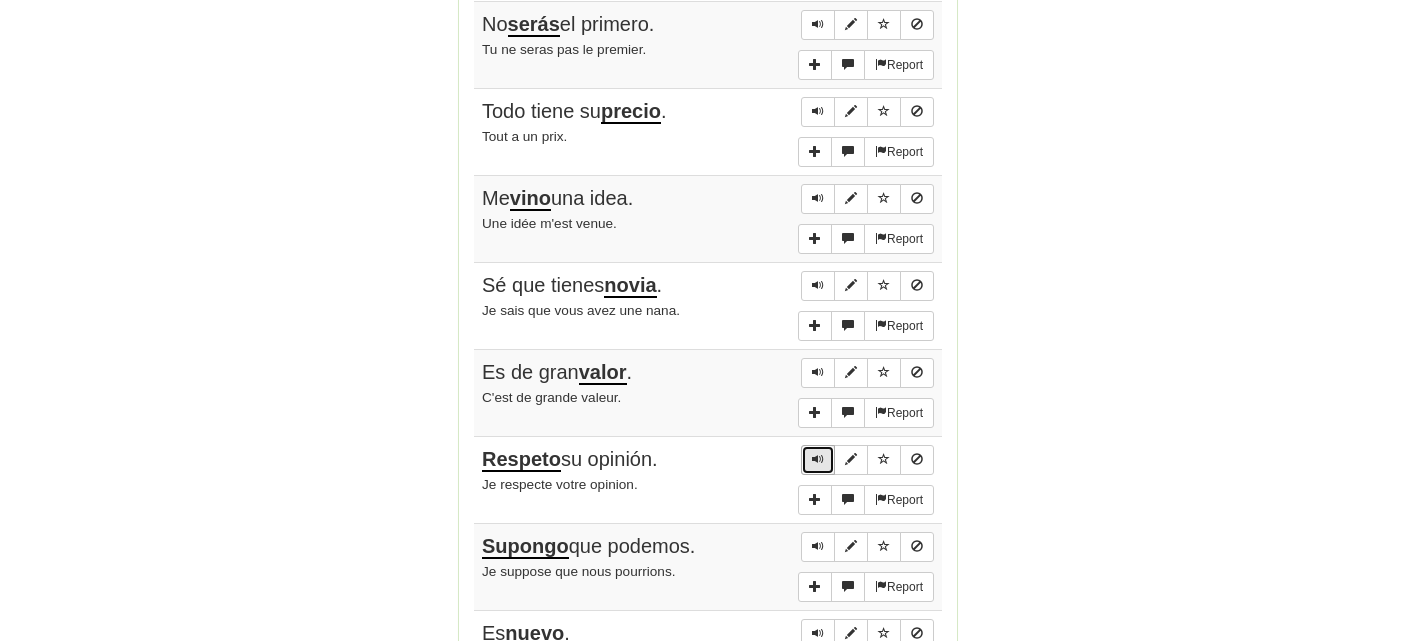 click at bounding box center [818, 460] 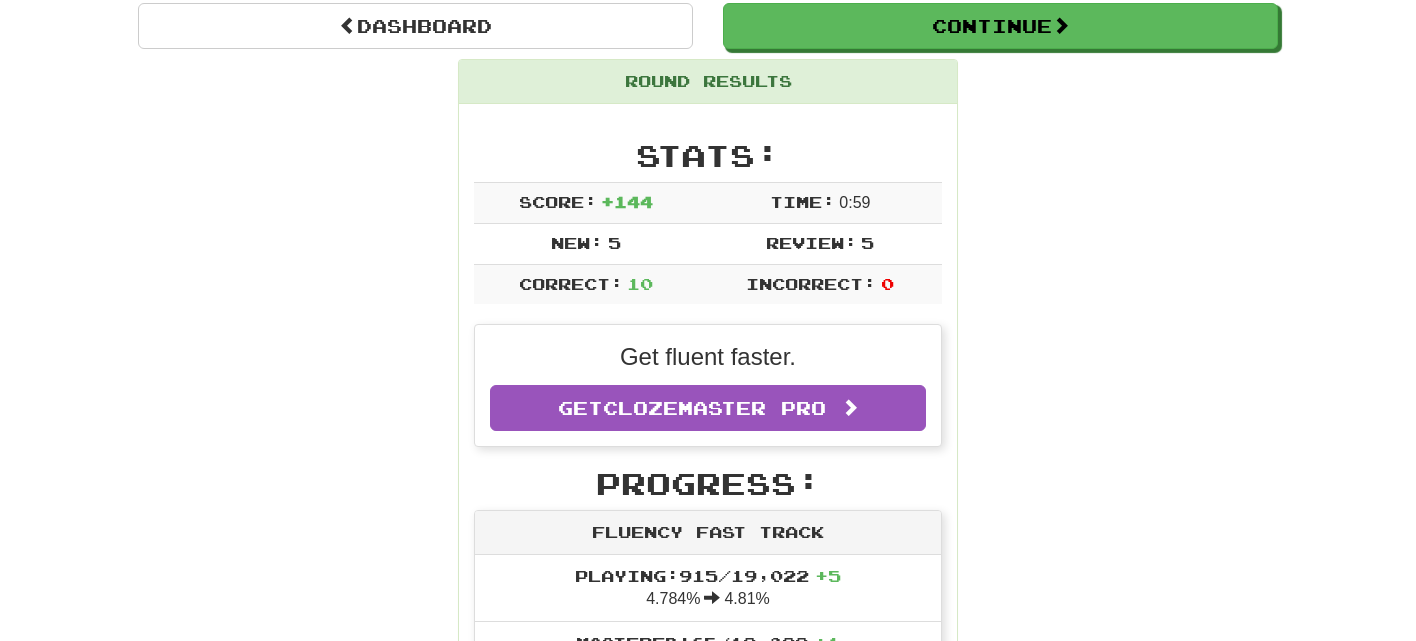 scroll, scrollTop: 0, scrollLeft: 0, axis: both 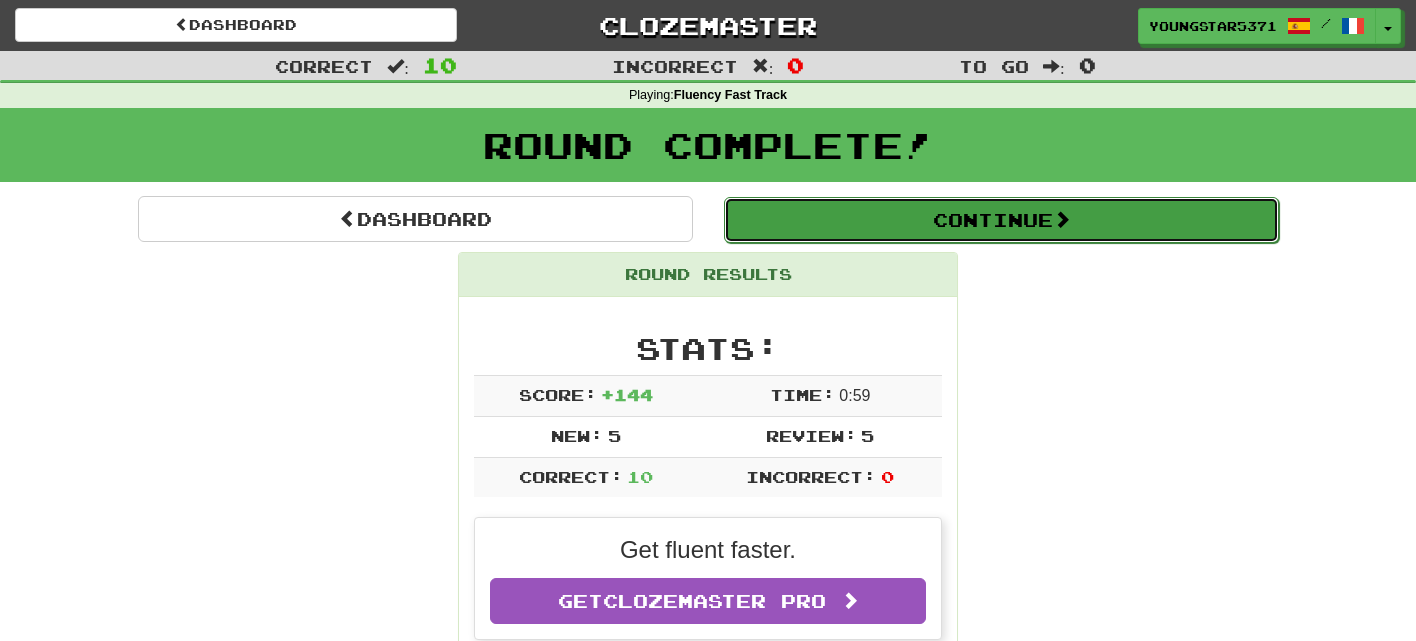 click on "Continue" at bounding box center (1001, 220) 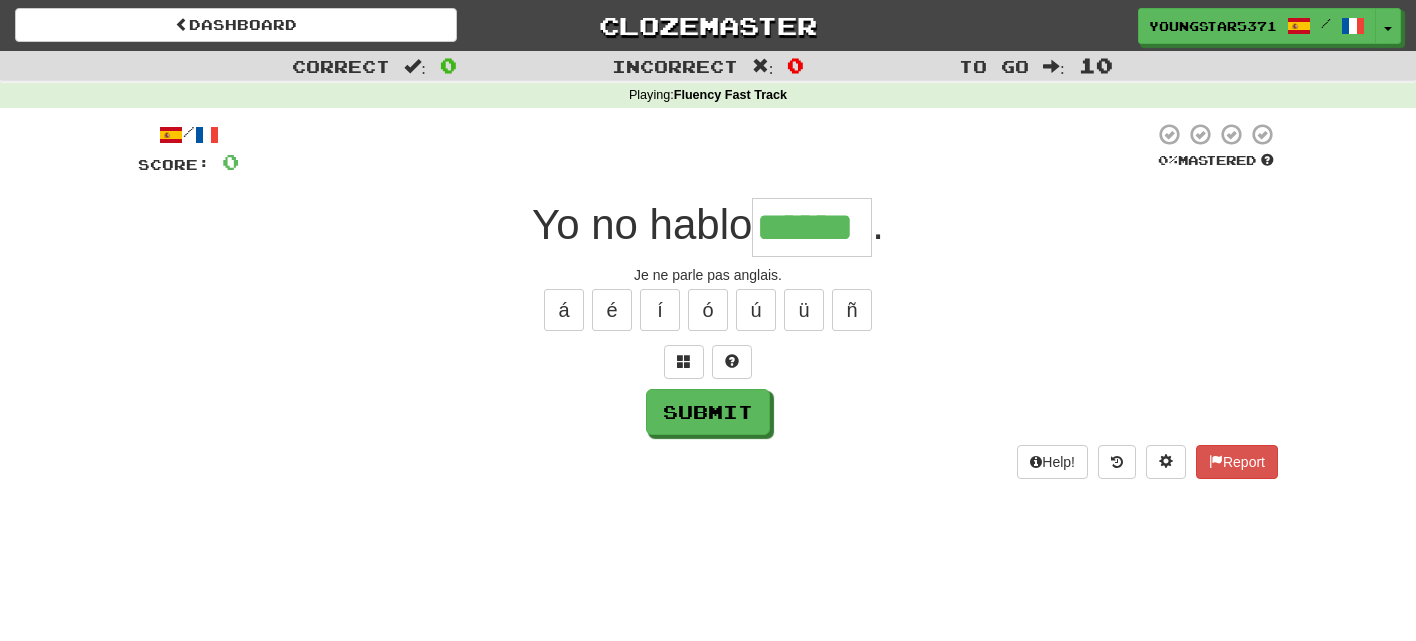 type on "******" 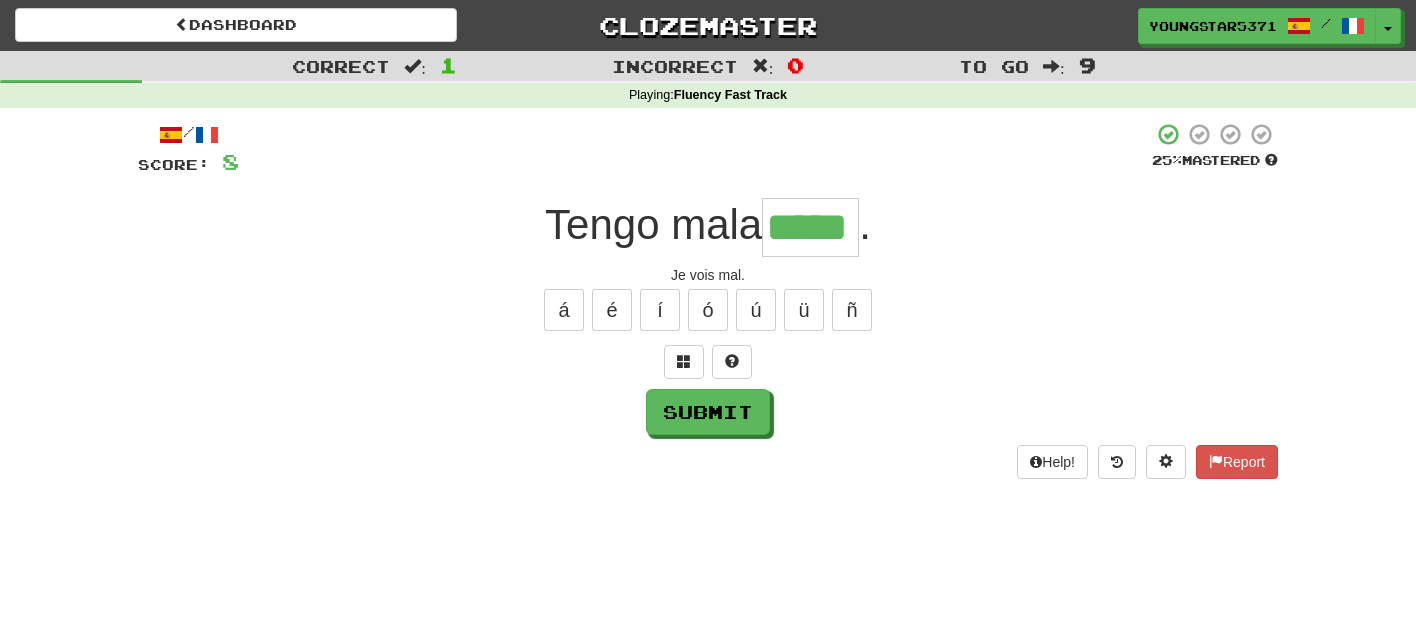type on "*****" 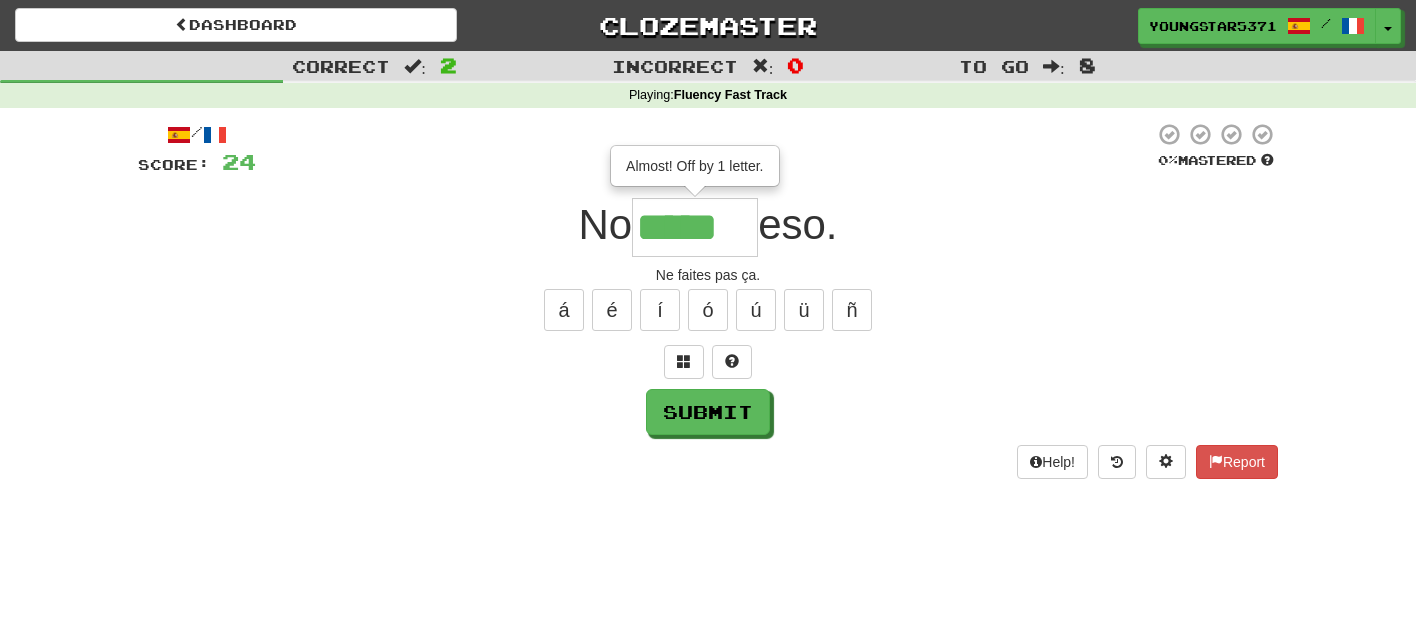 type on "*****" 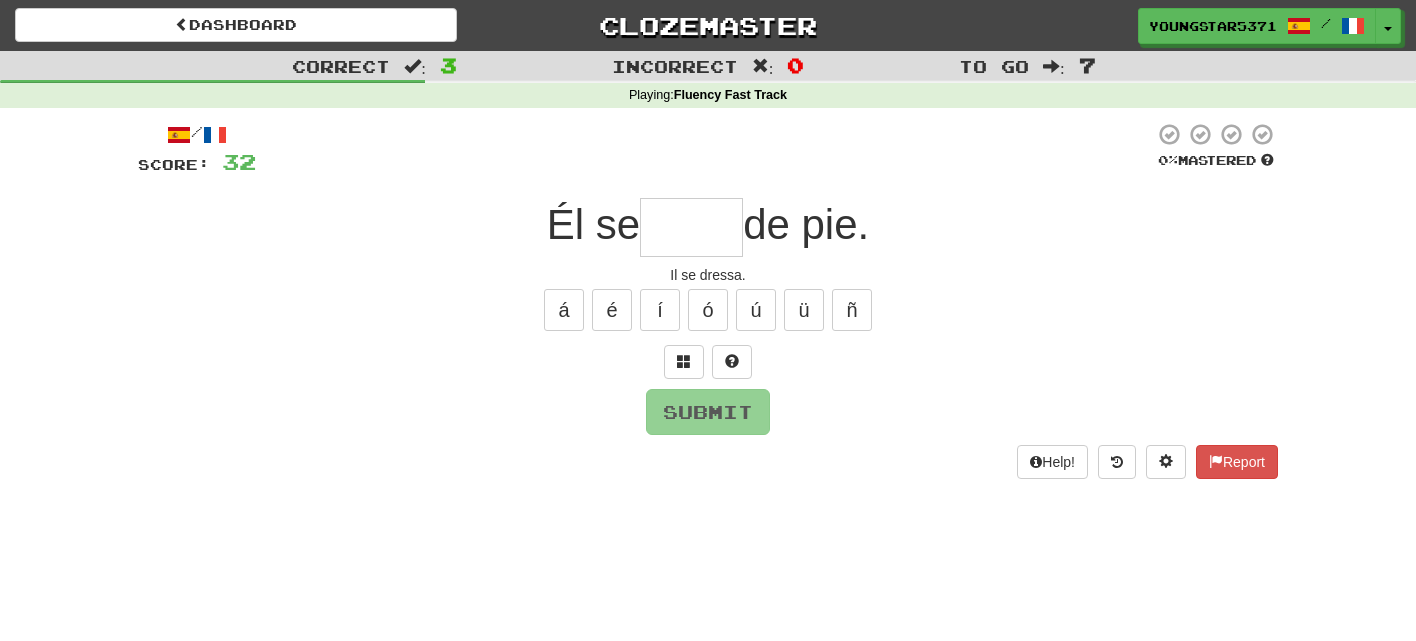 type on "*" 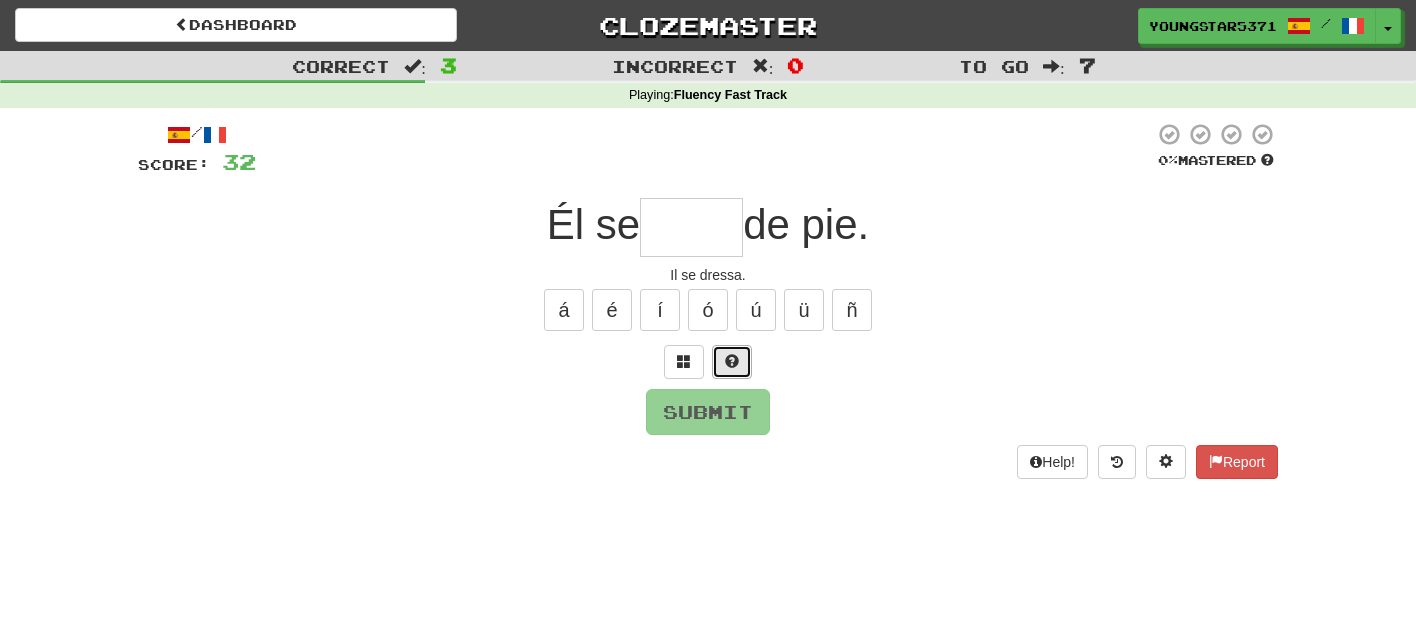 click at bounding box center [732, 361] 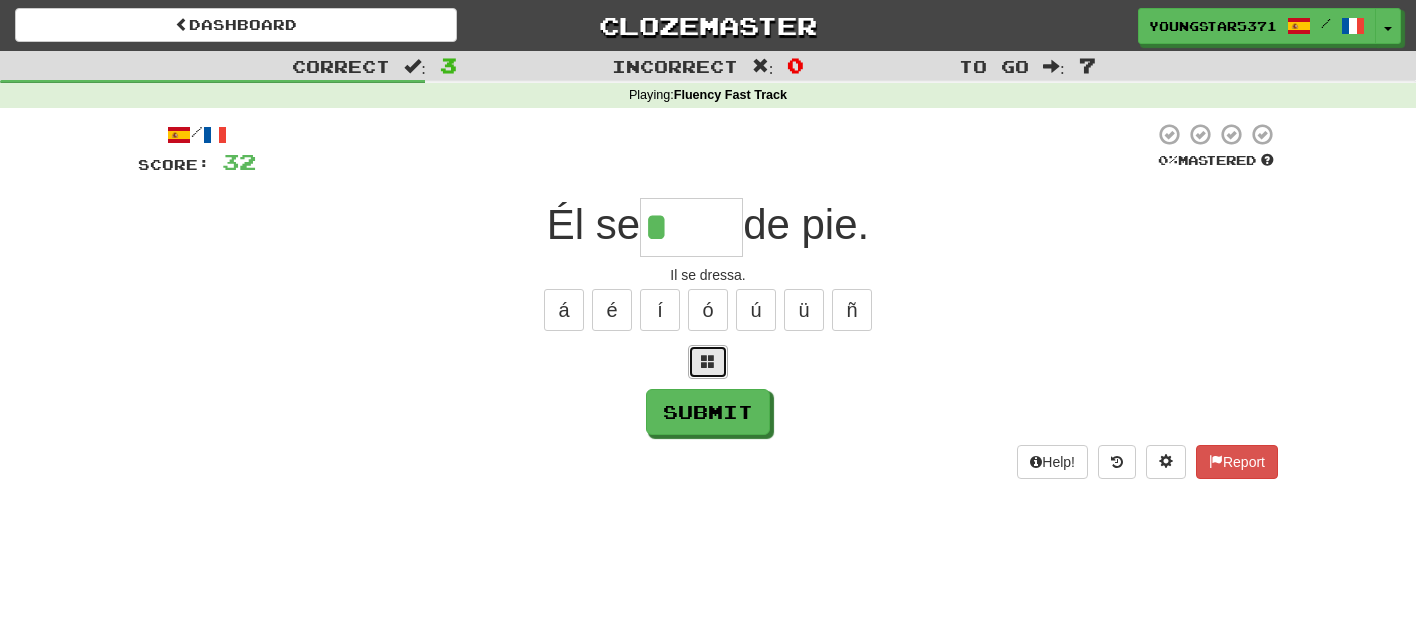 click at bounding box center (708, 362) 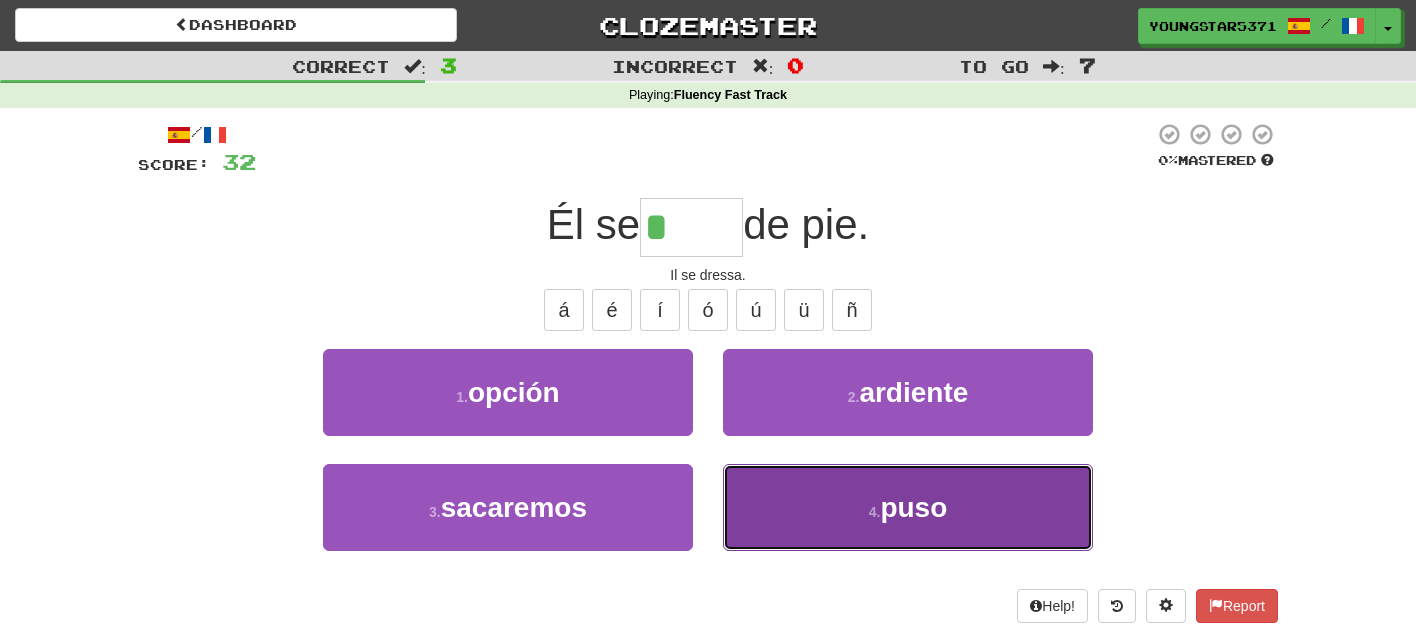 click on "4 .  puso" at bounding box center (908, 507) 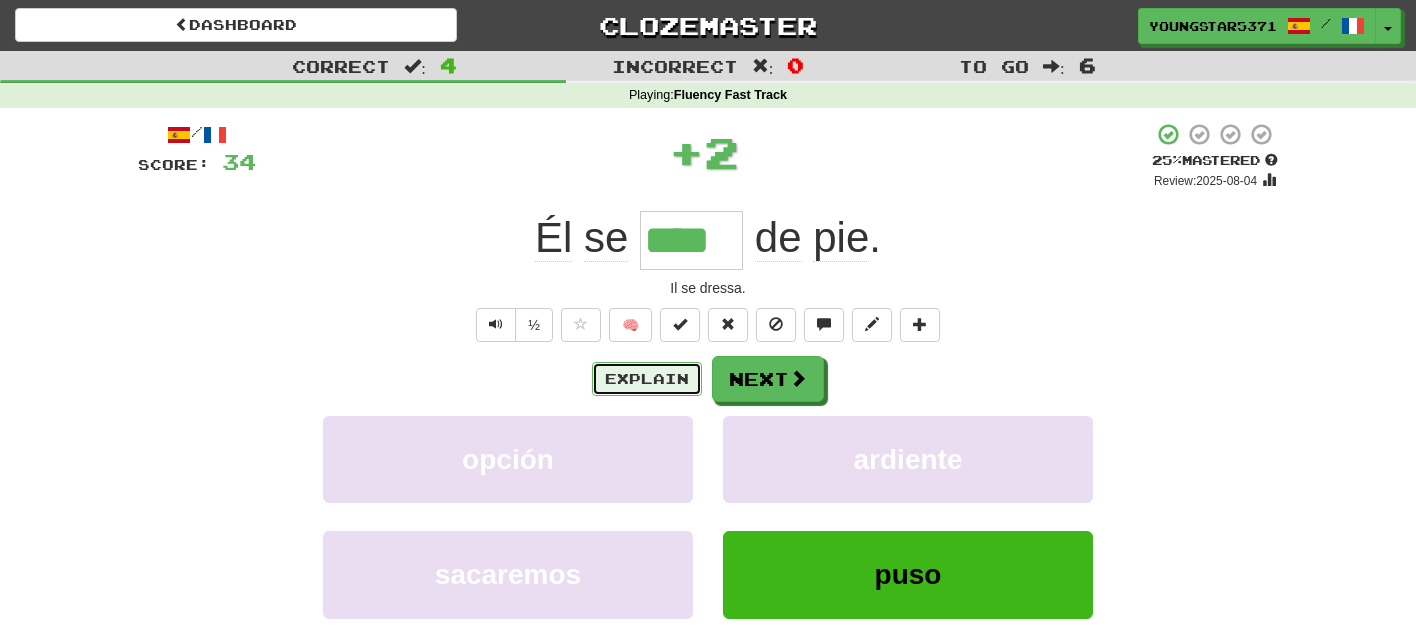 click on "Explain" at bounding box center (647, 379) 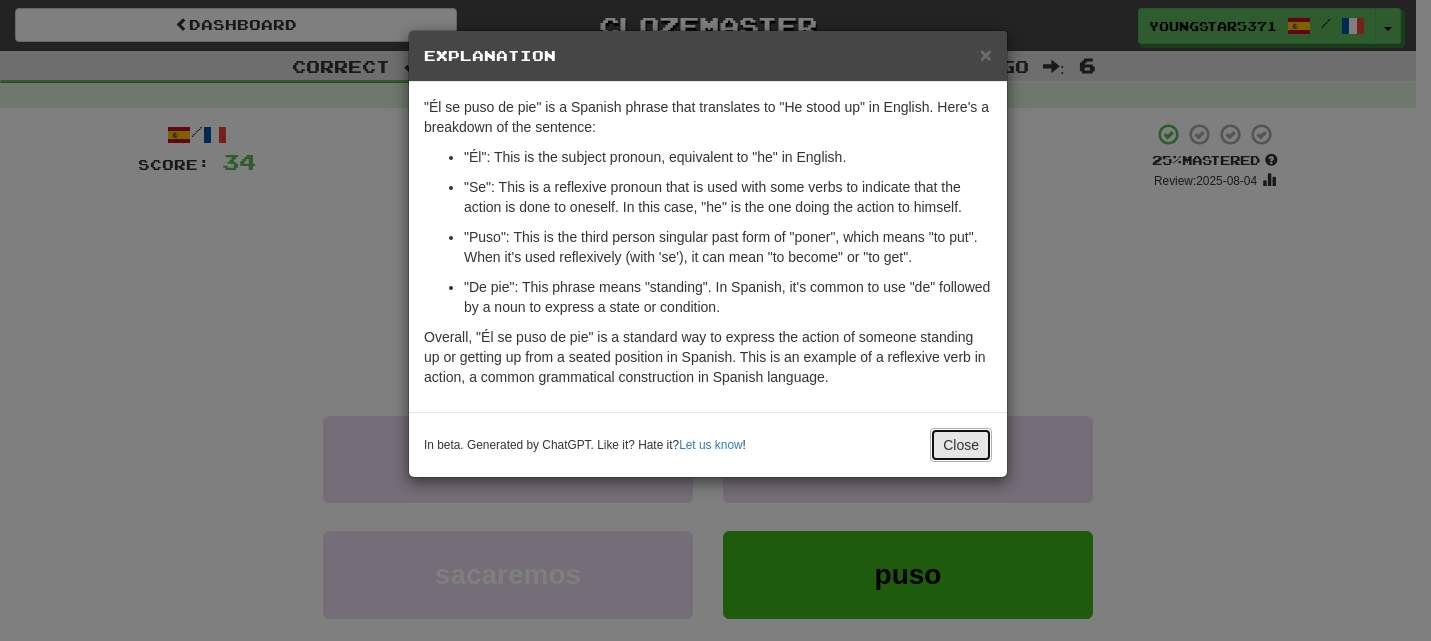 click on "Close" at bounding box center (961, 445) 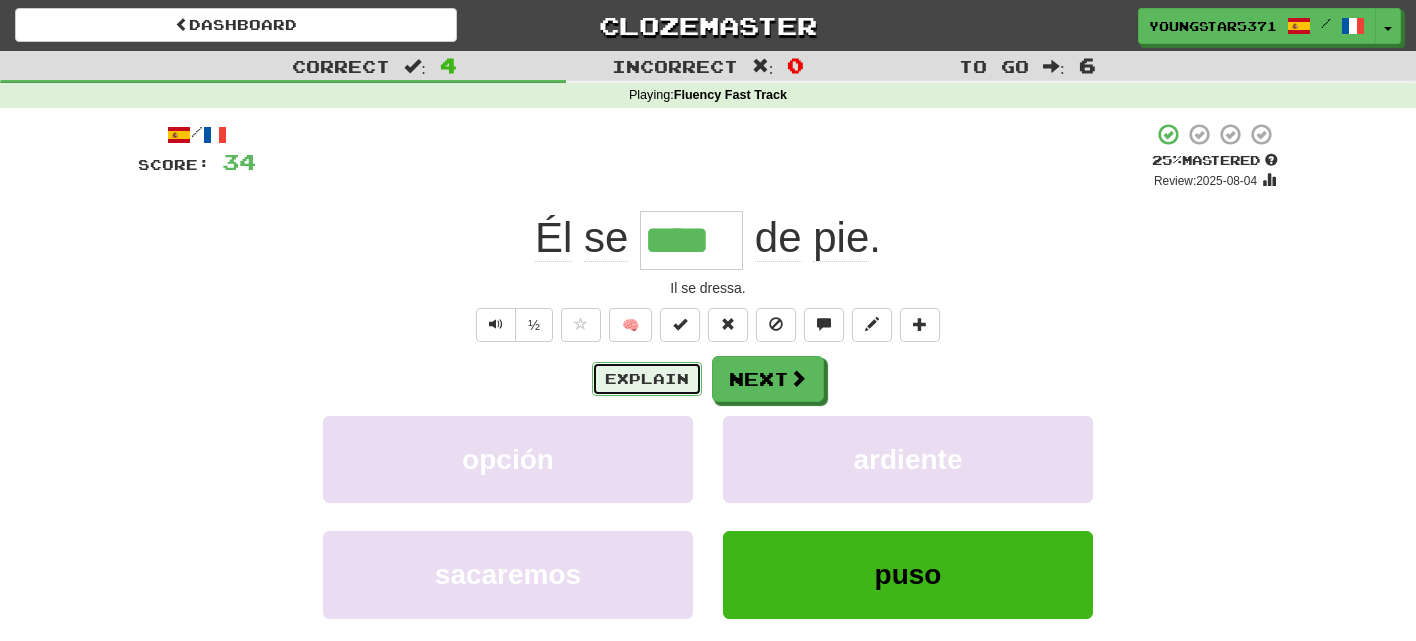 click on "Explain" at bounding box center [647, 379] 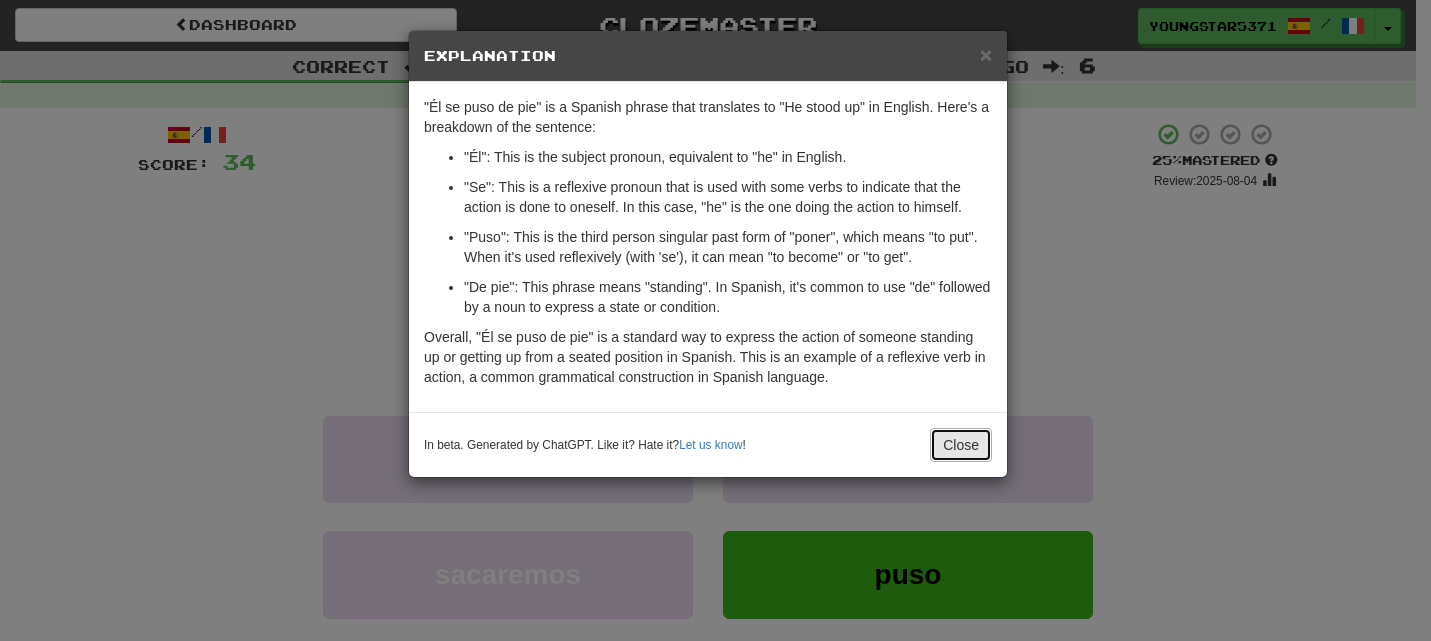click on "Close" at bounding box center (961, 445) 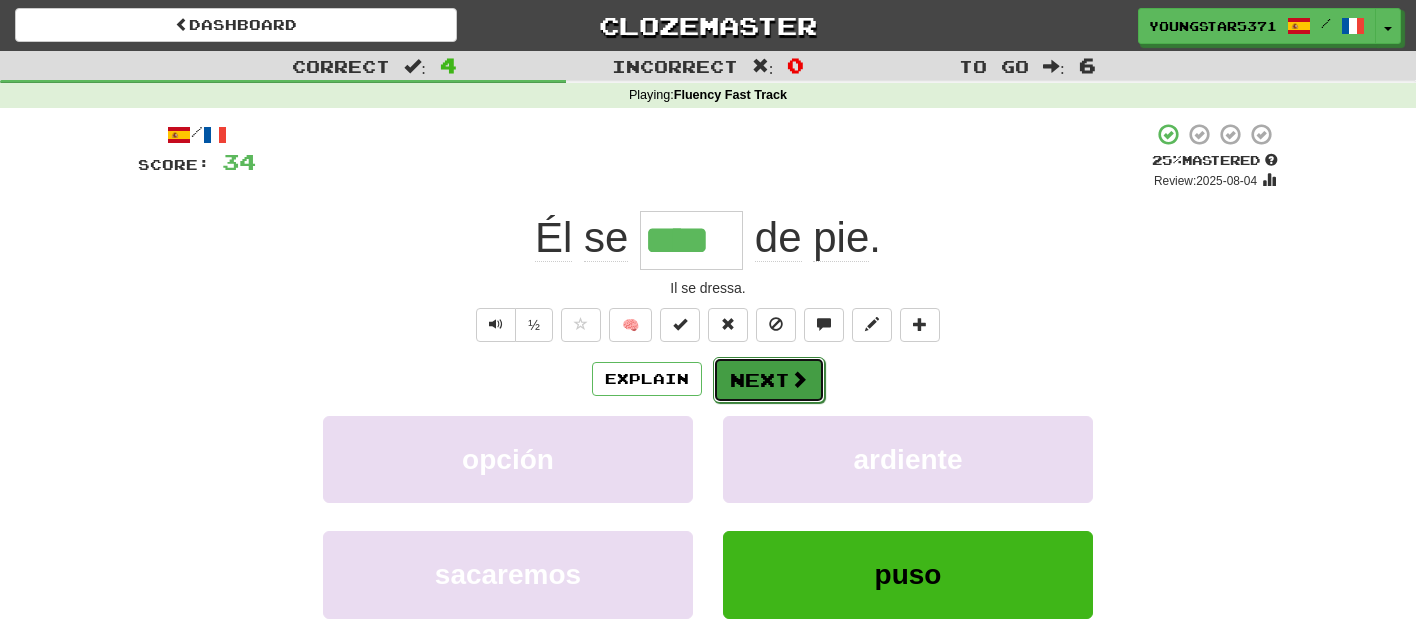 click at bounding box center [799, 379] 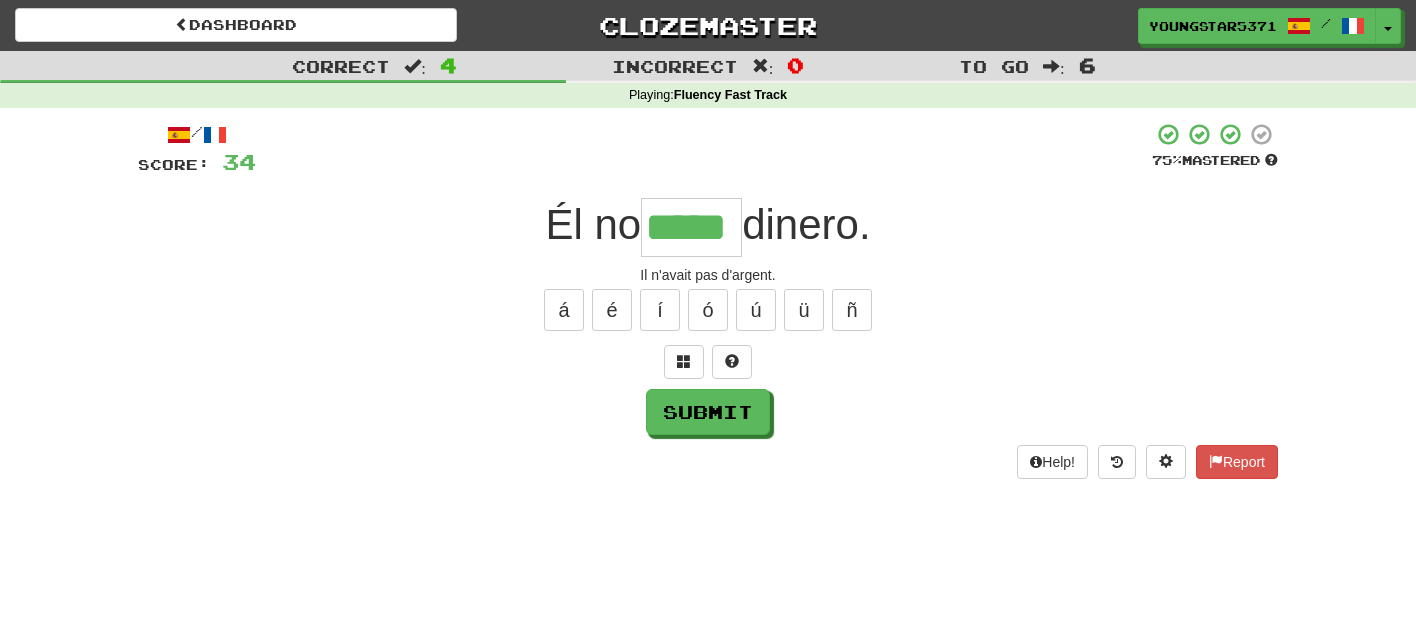 type on "*****" 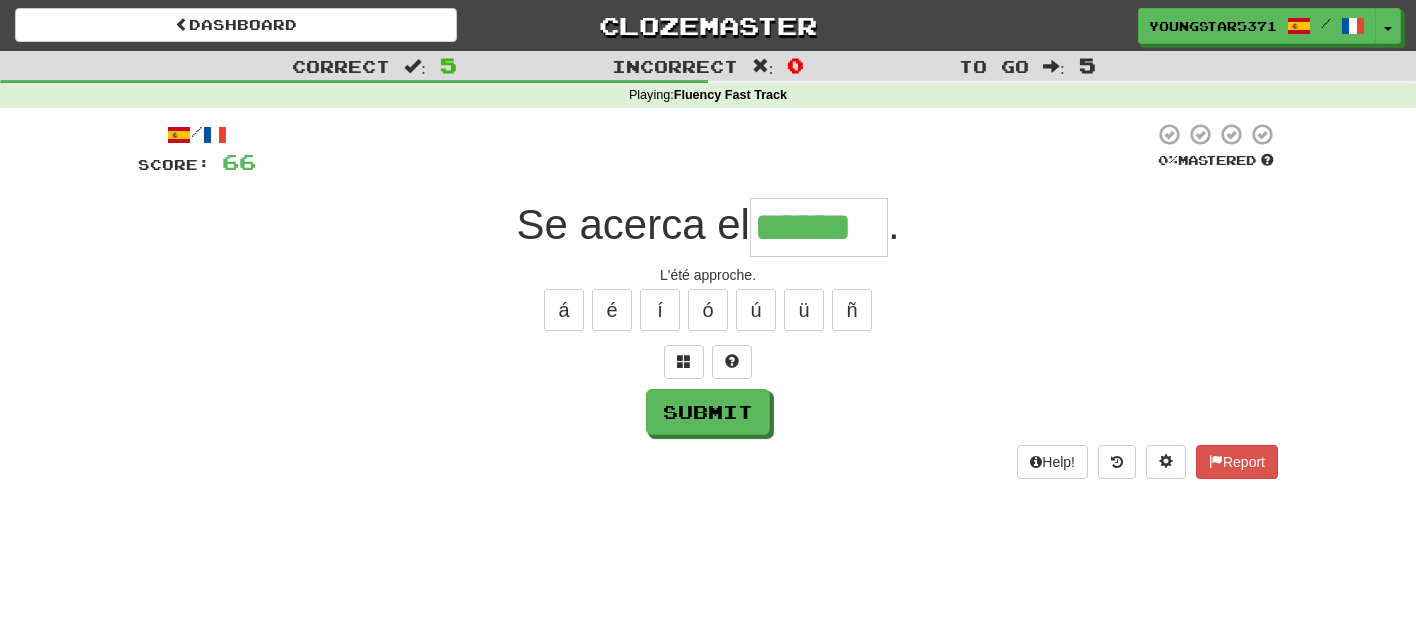 type on "******" 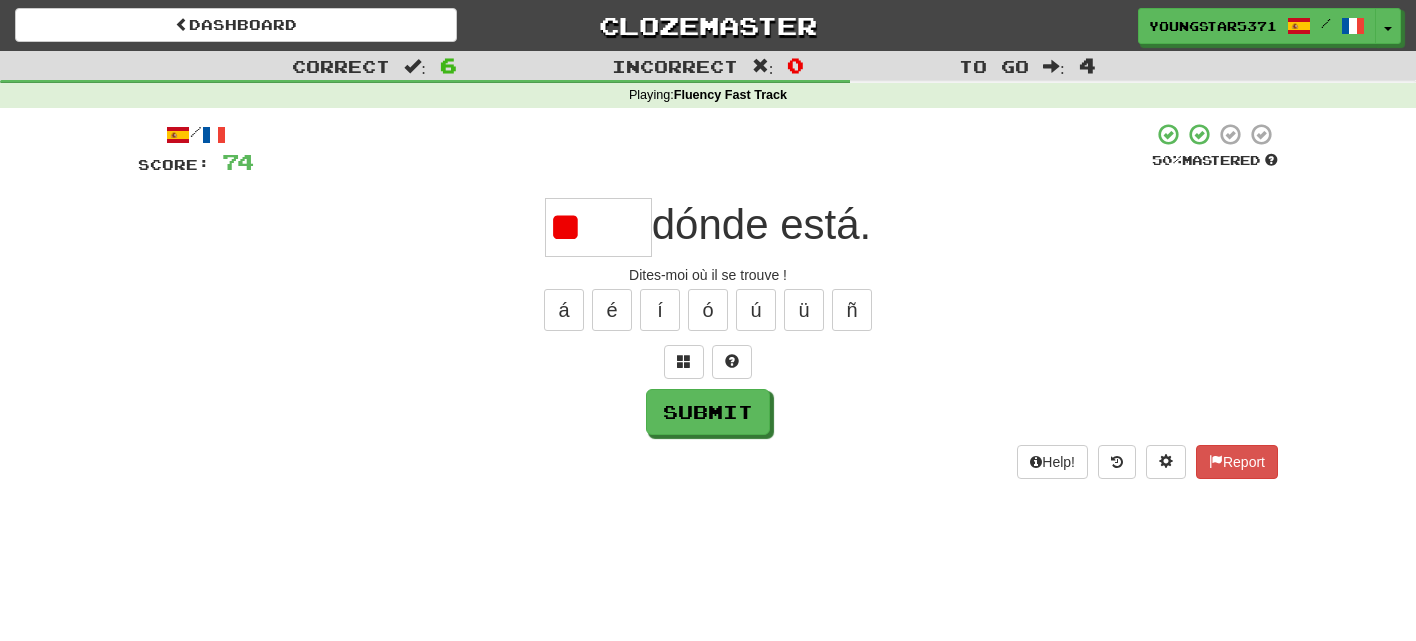type on "*" 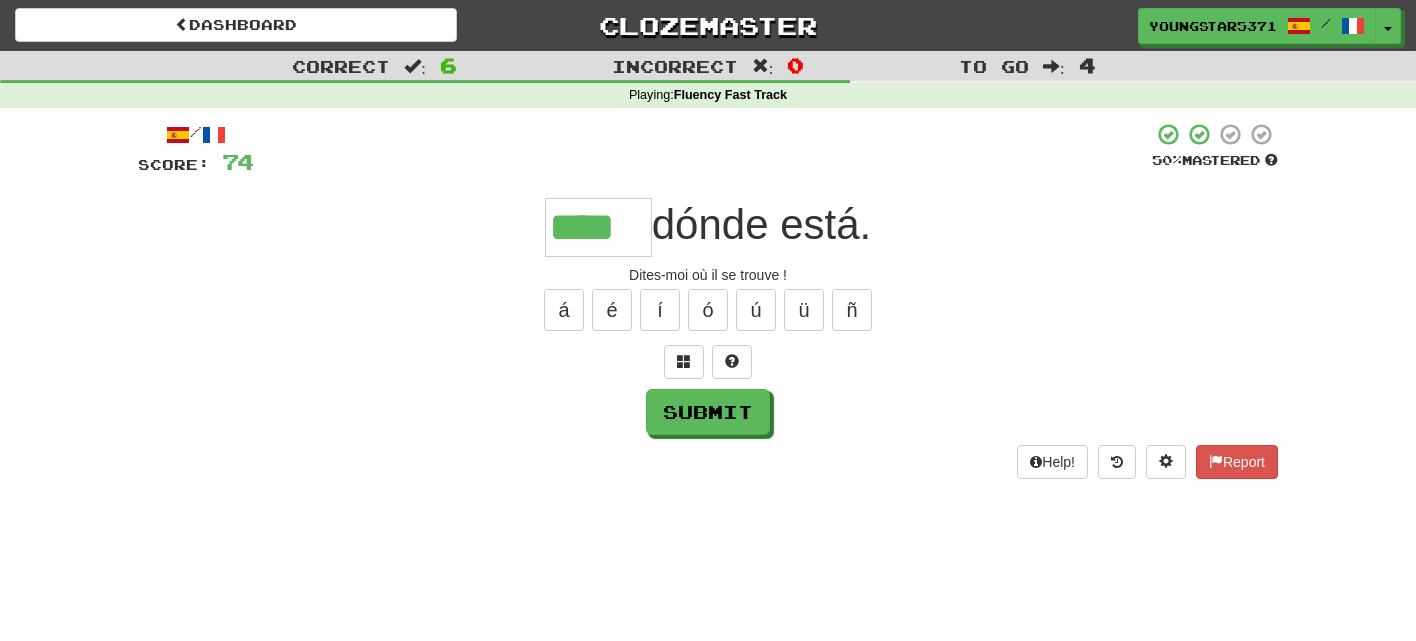 type on "****" 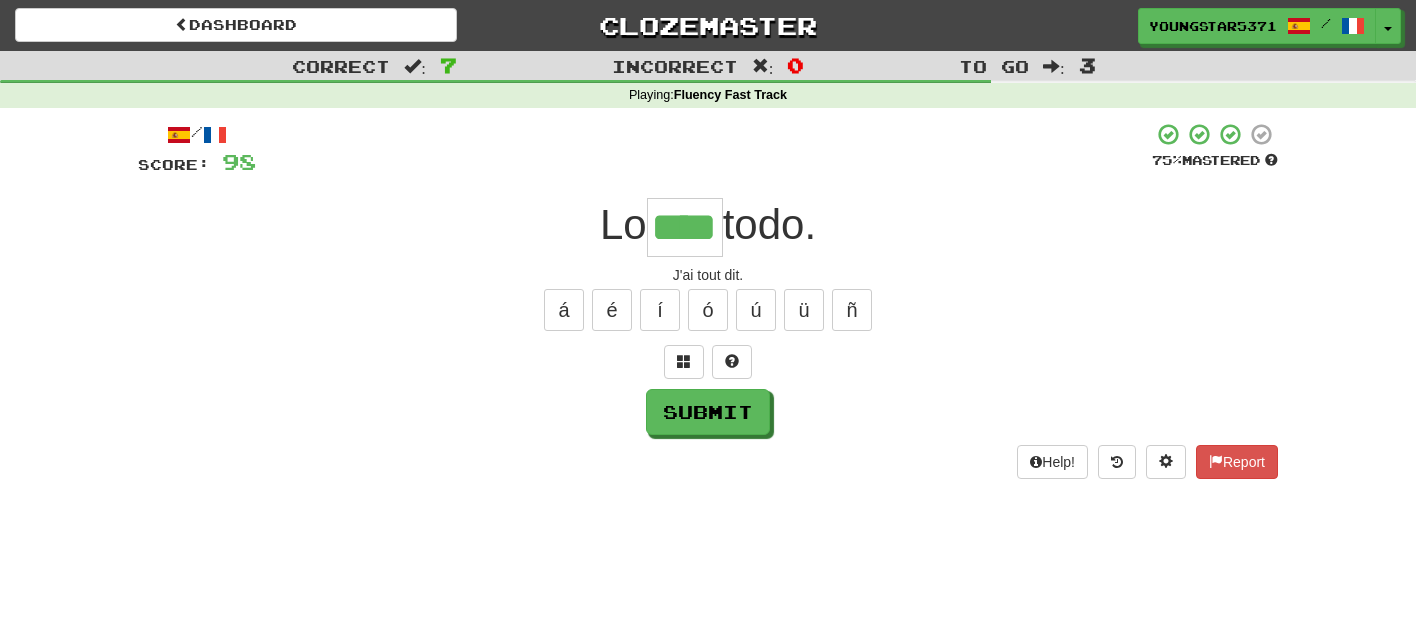 type on "****" 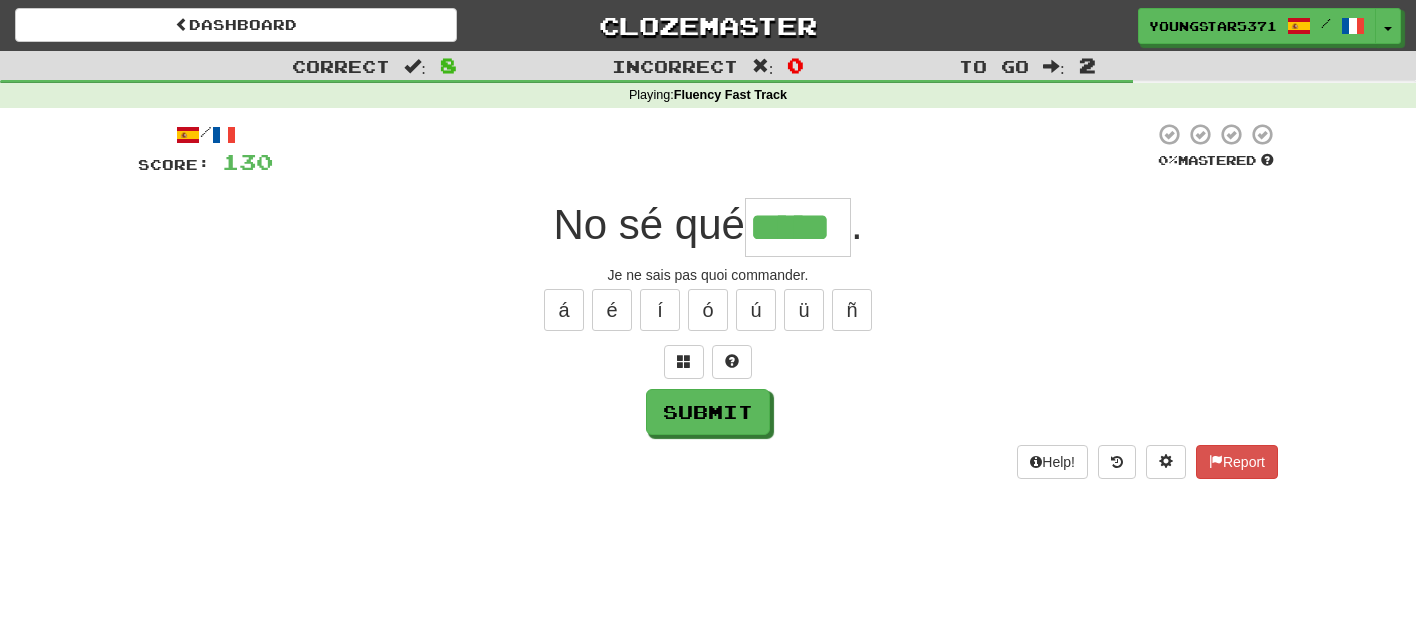 type on "*****" 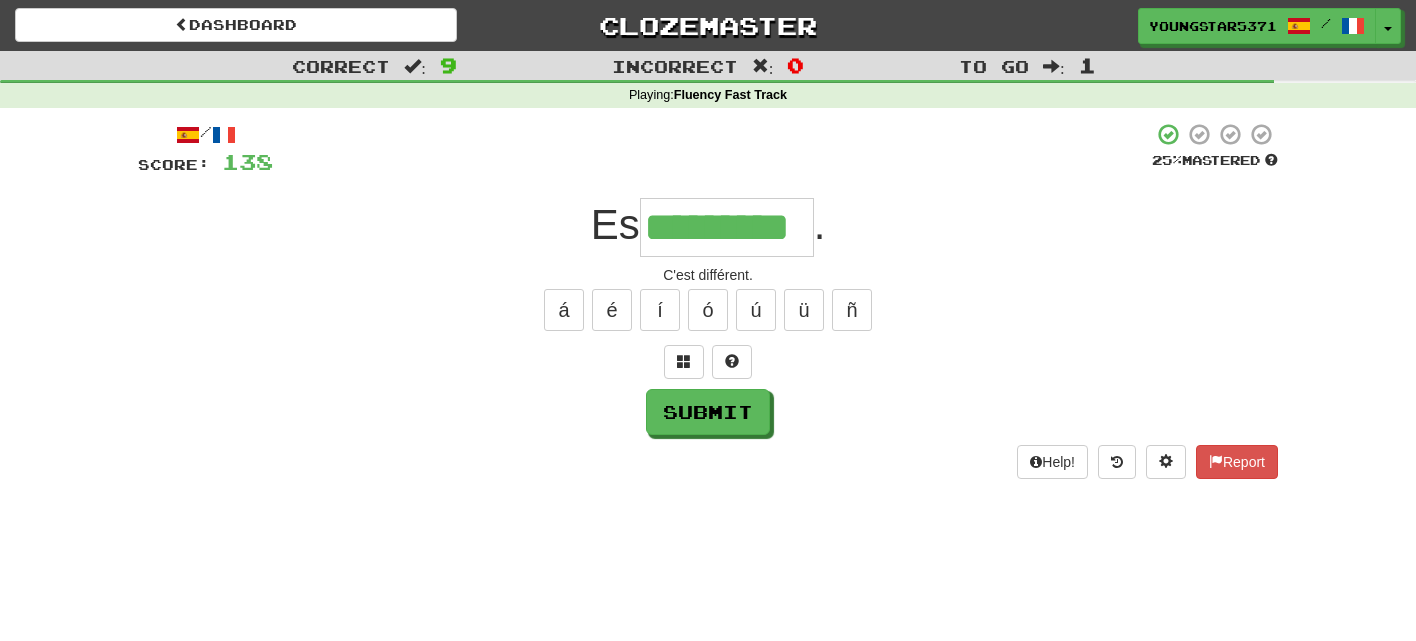 type on "*********" 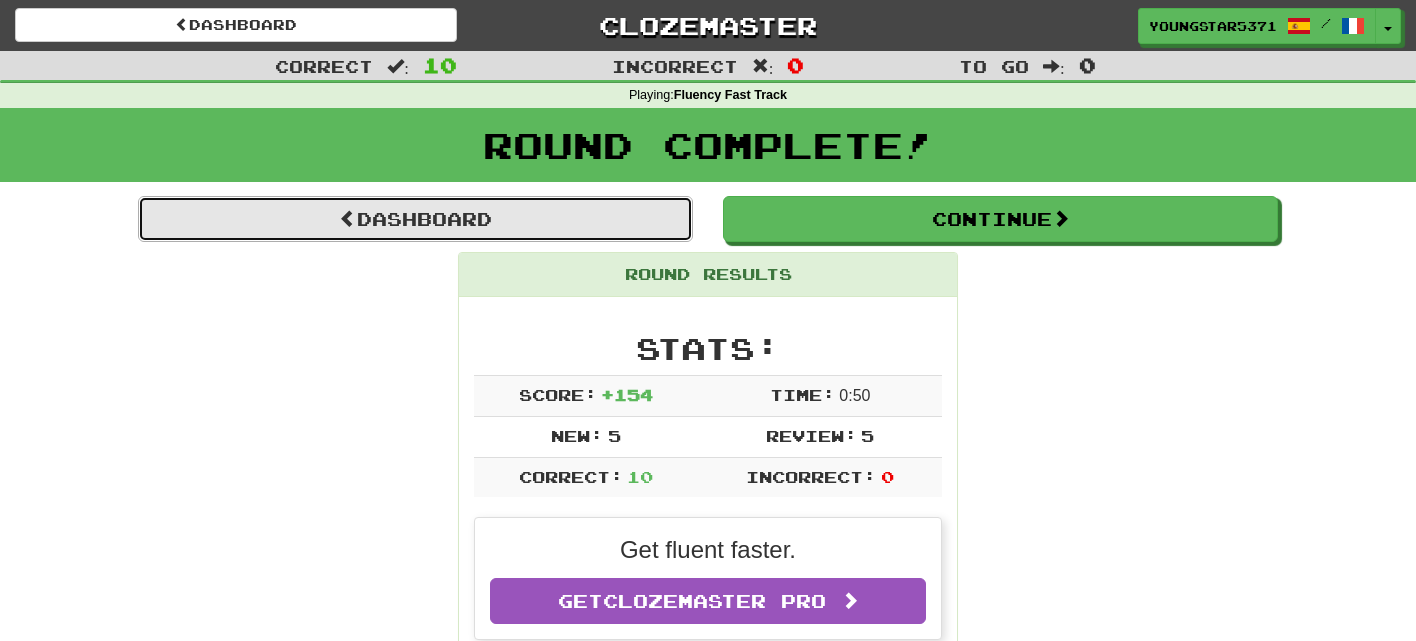 click on "Dashboard" at bounding box center [415, 219] 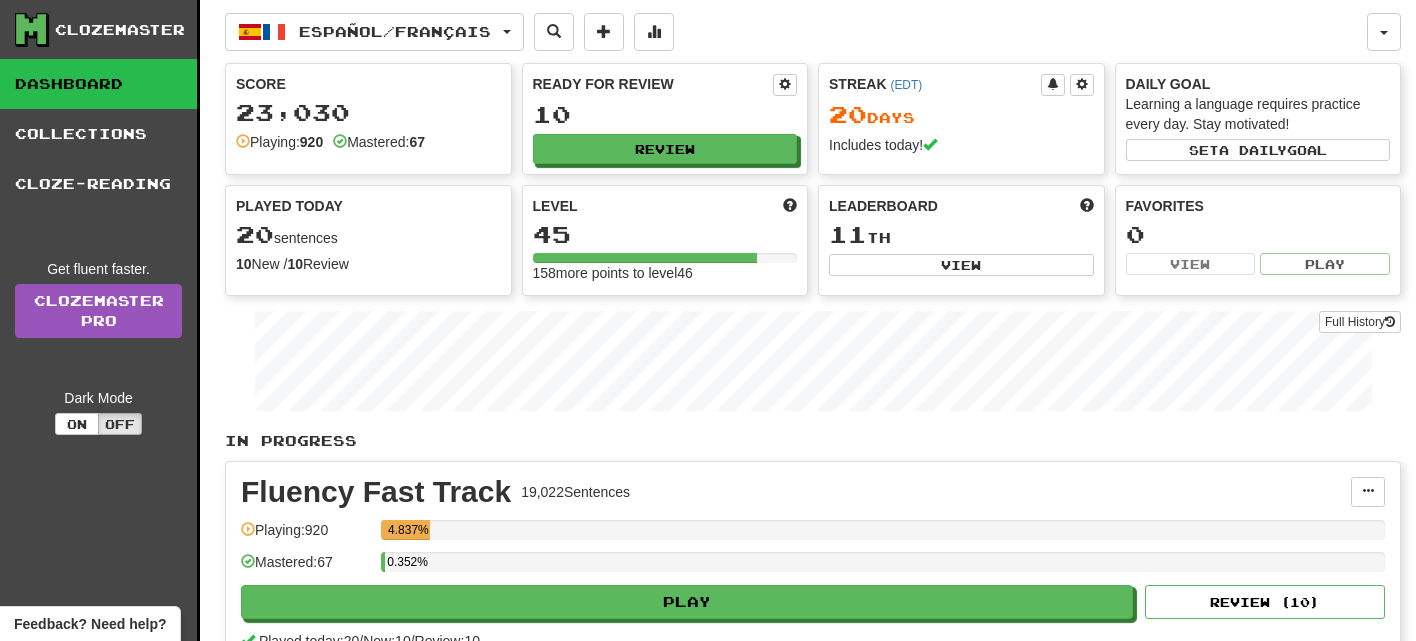scroll, scrollTop: 0, scrollLeft: 0, axis: both 